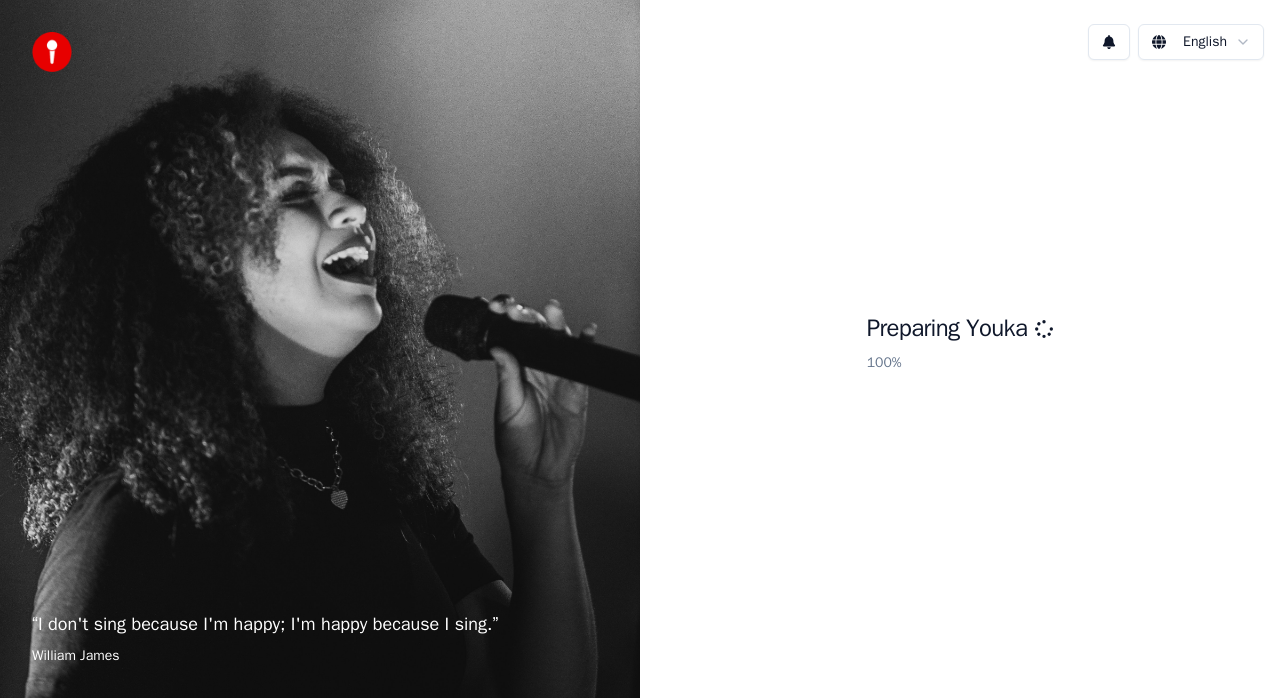 scroll, scrollTop: 0, scrollLeft: 0, axis: both 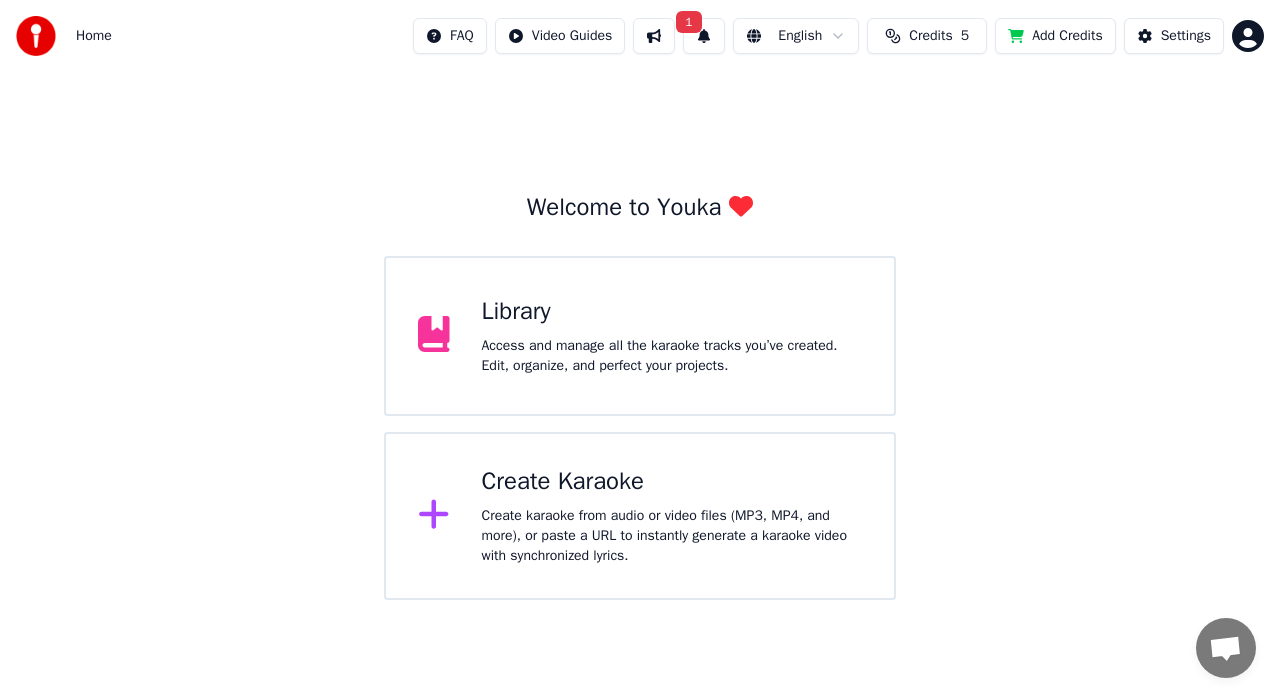 click on "Create Karaoke Create karaoke from audio or video files (MP3, MP4, and more), or paste a URL to instantly generate a karaoke video with synchronized lyrics." at bounding box center (672, 516) 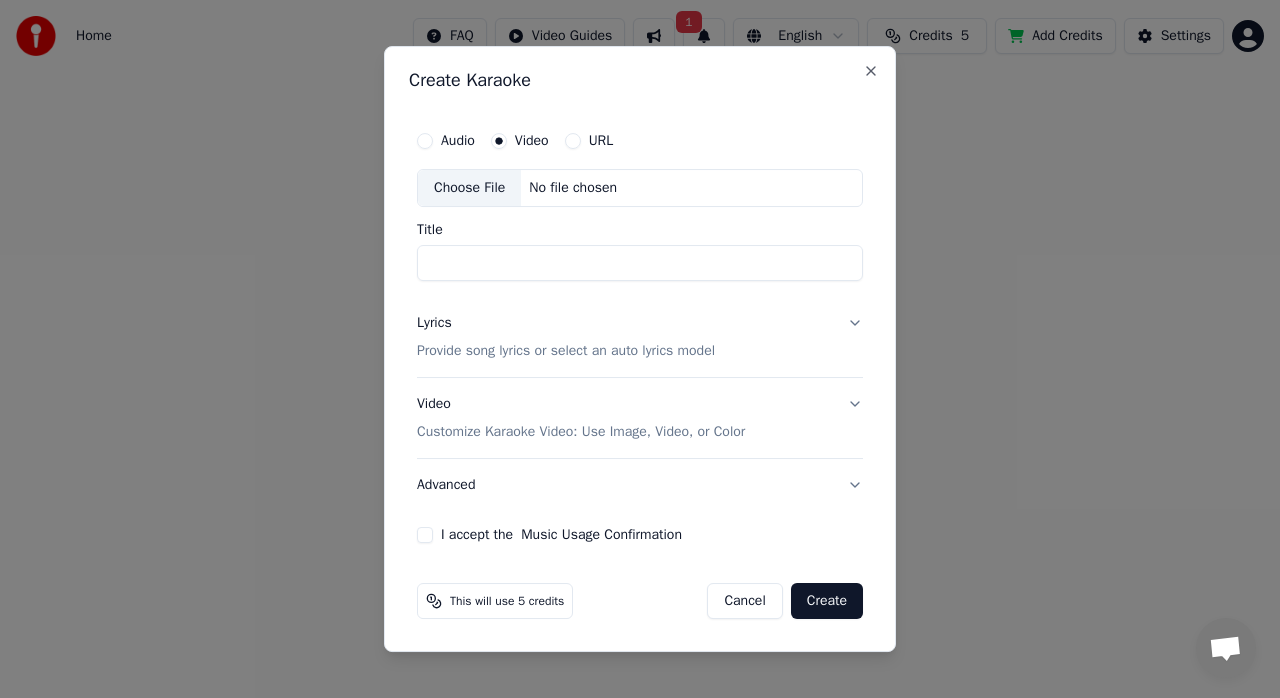 click on "Choose File" at bounding box center (469, 188) 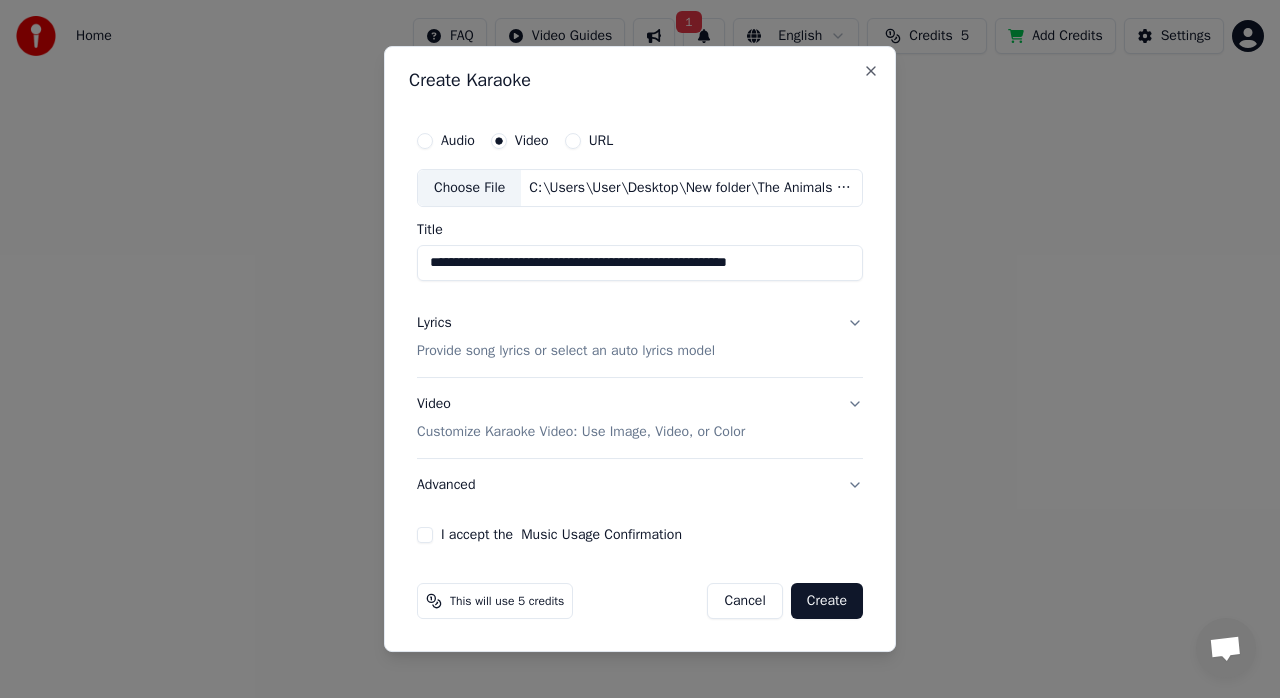 drag, startPoint x: 674, startPoint y: 264, endPoint x: 848, endPoint y: 263, distance: 174.00287 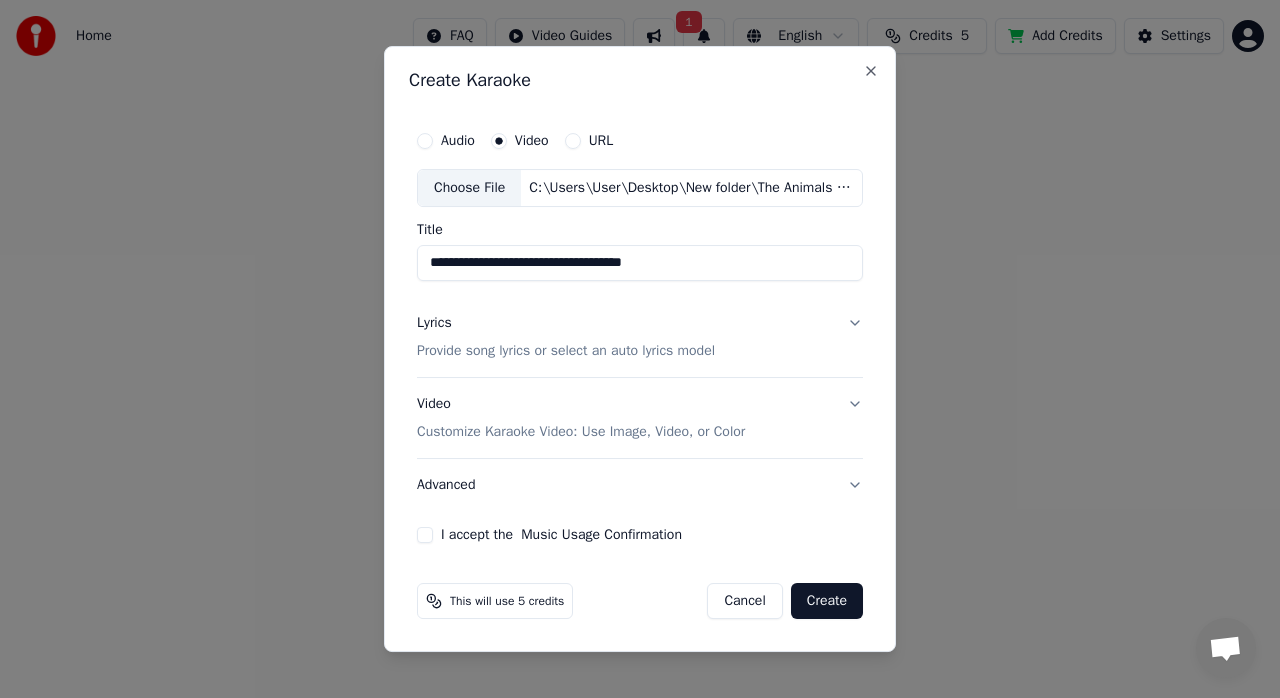 type on "**********" 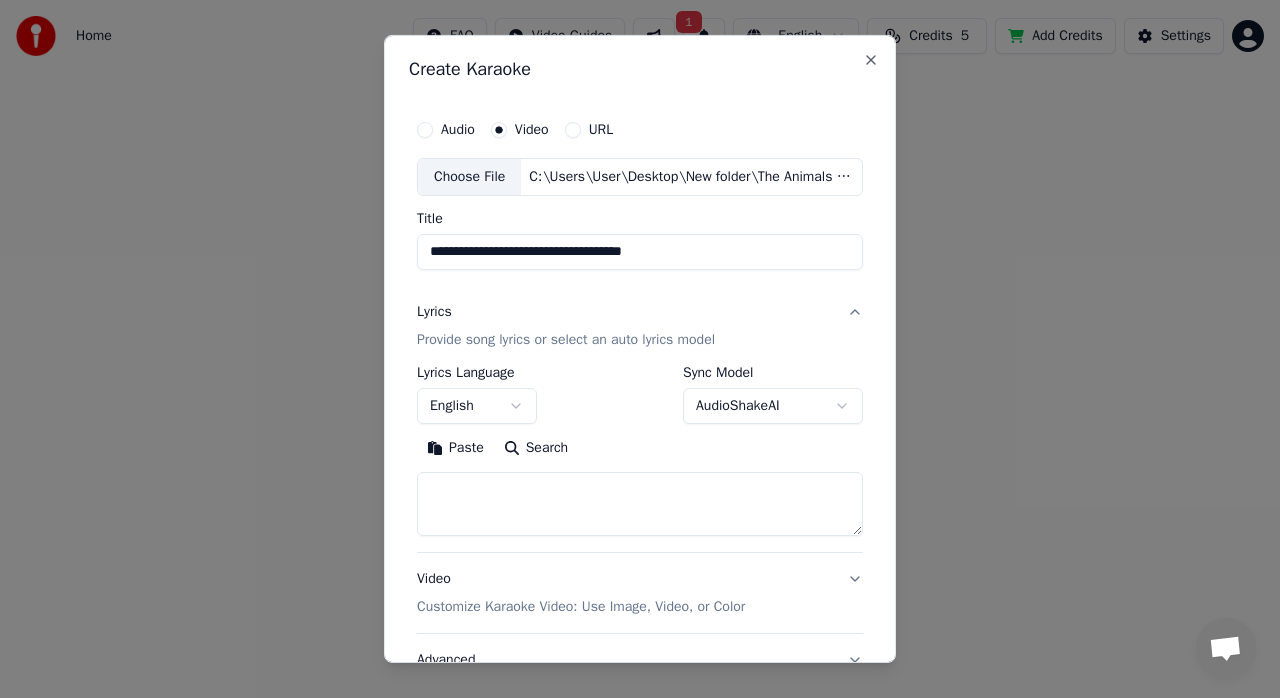 click on "Paste" at bounding box center [455, 448] 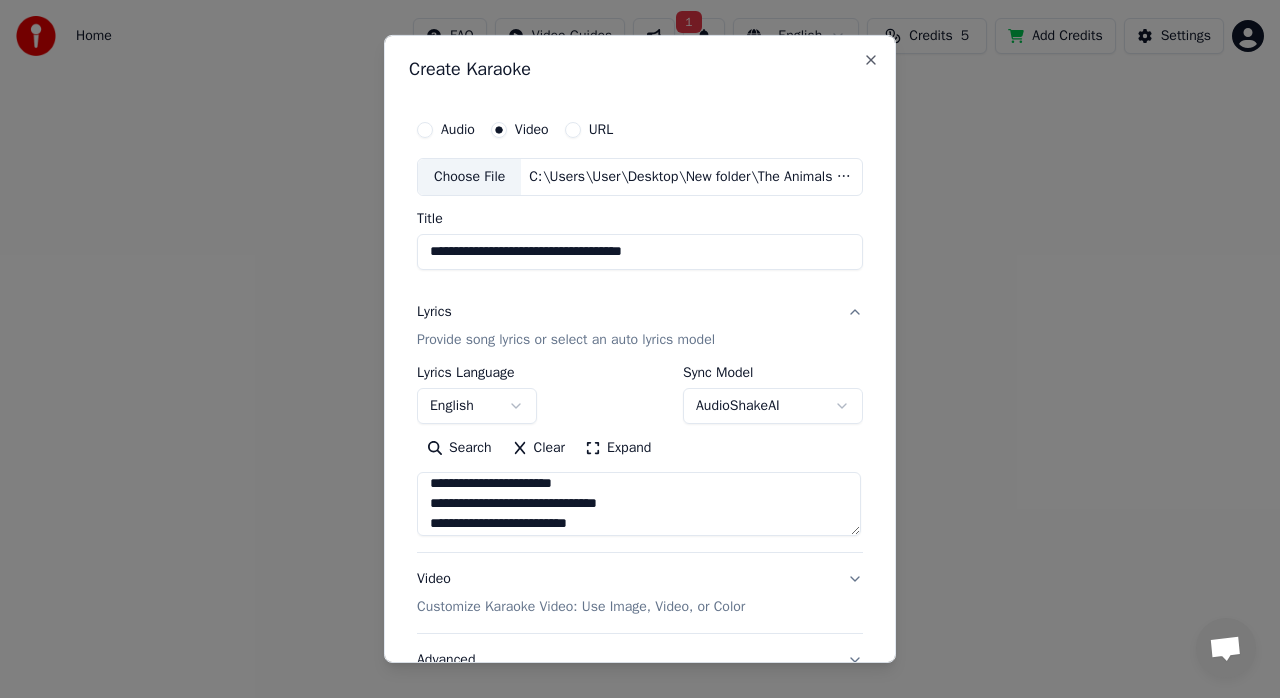 scroll, scrollTop: 573, scrollLeft: 0, axis: vertical 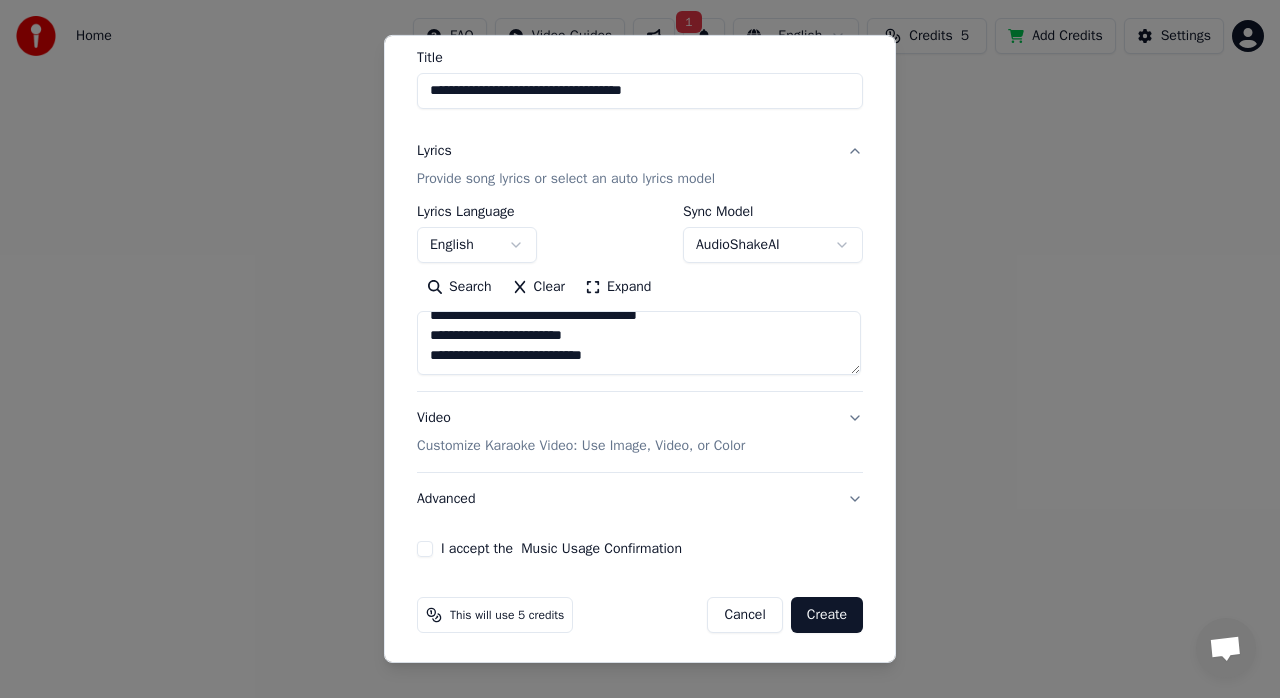 click on "Create" at bounding box center [827, 615] 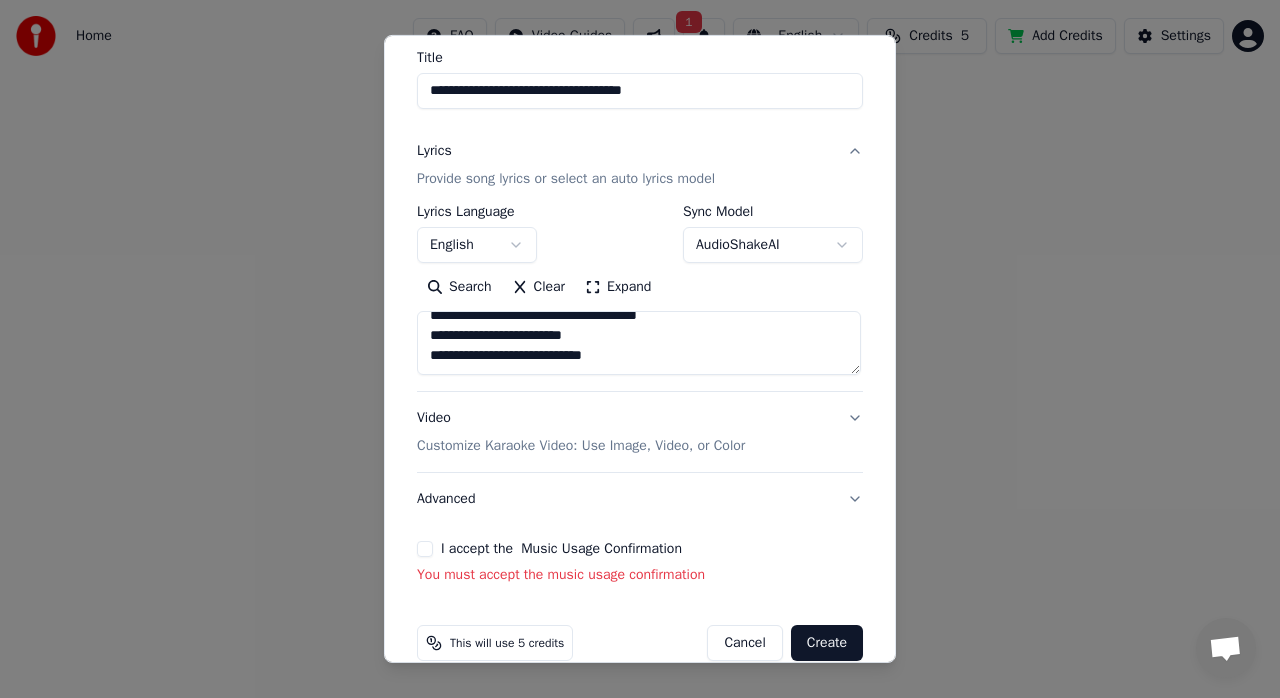 click on "I accept the   Music Usage Confirmation" at bounding box center (425, 549) 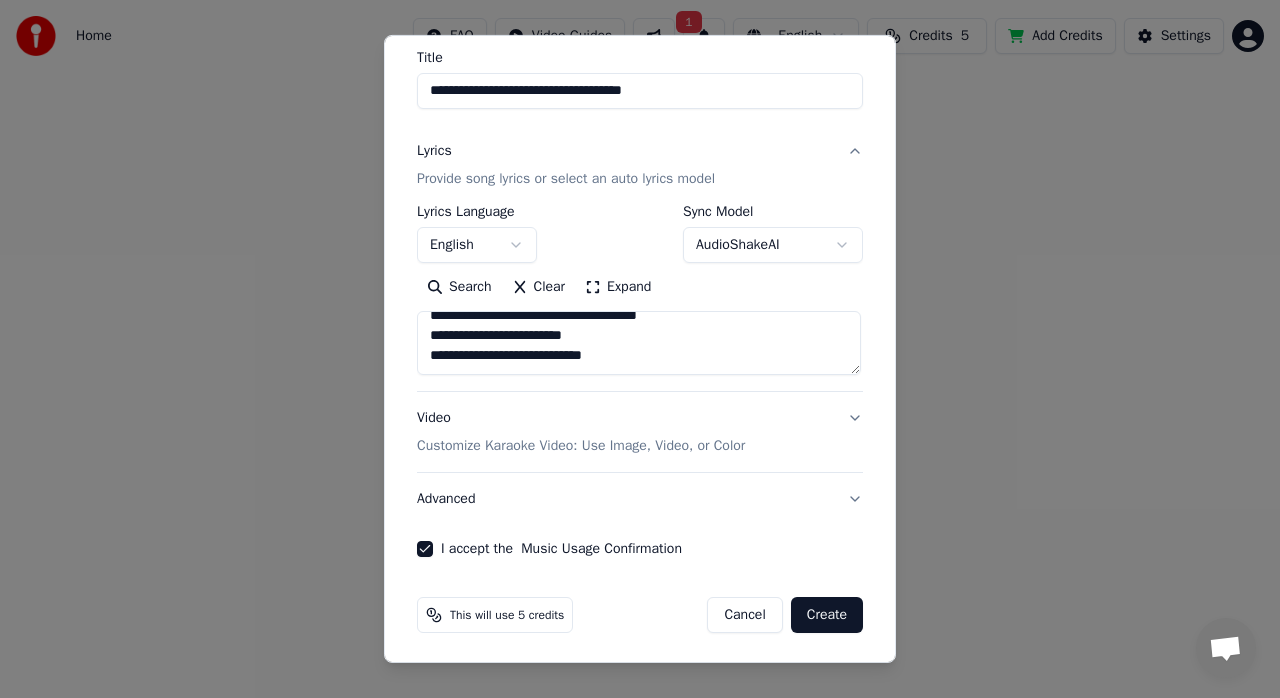click on "Create" at bounding box center [827, 615] 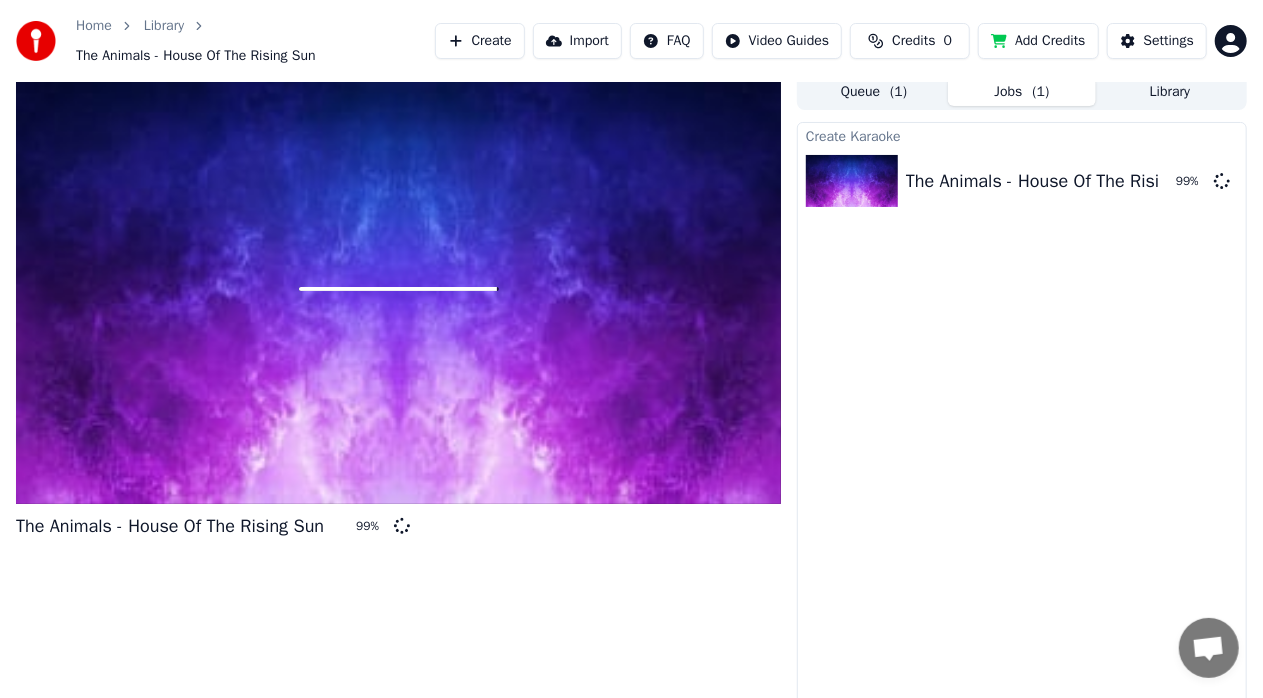 scroll, scrollTop: 0, scrollLeft: 0, axis: both 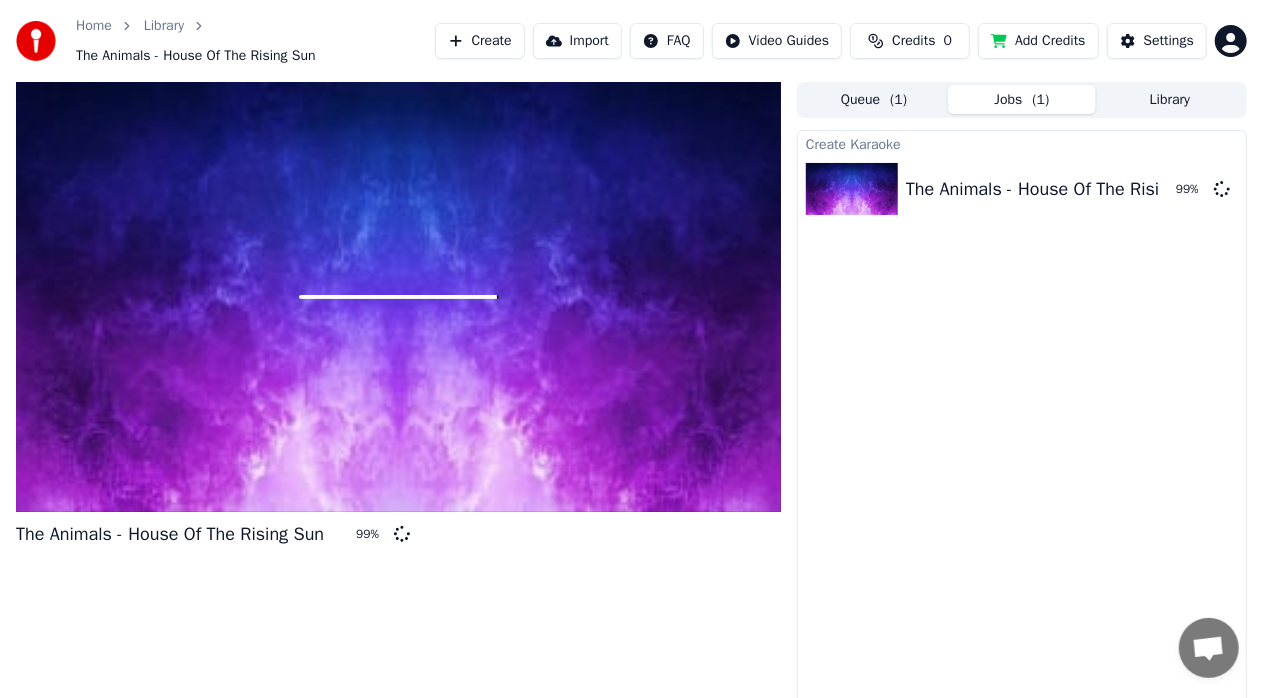 click at bounding box center (398, 297) 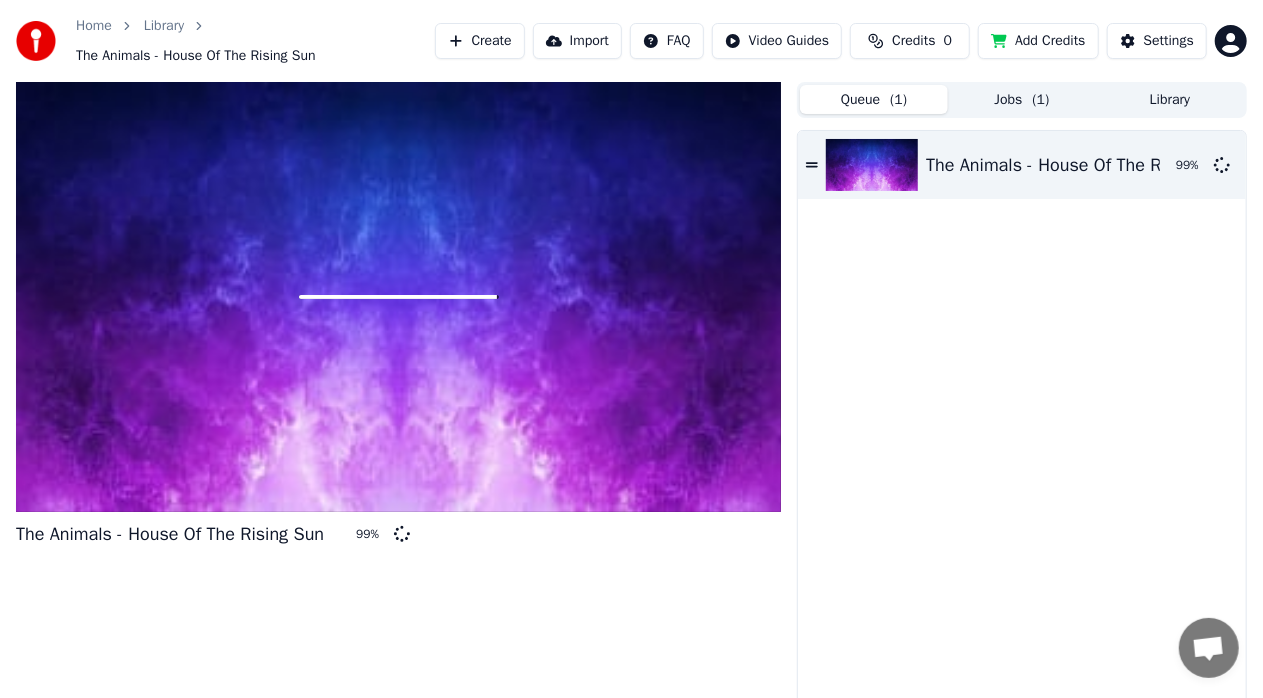 click on "Queue ( 1 )" at bounding box center [874, 99] 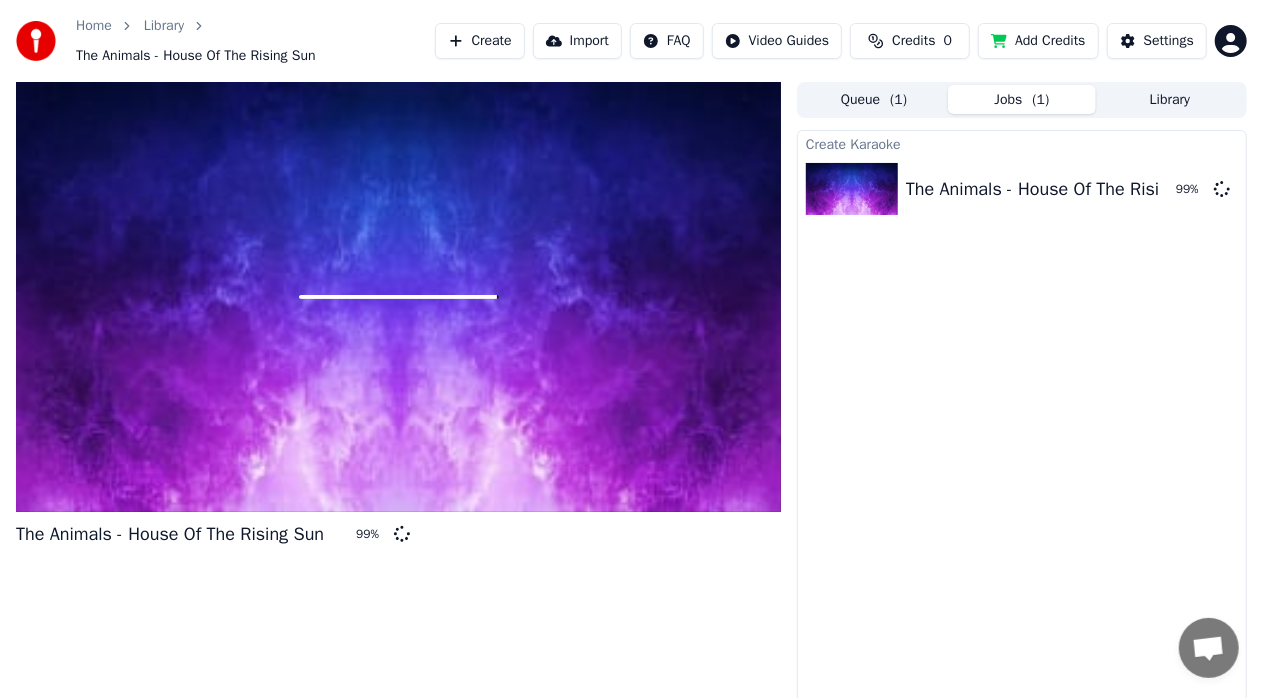 click on "Jobs ( 1 )" at bounding box center [1022, 99] 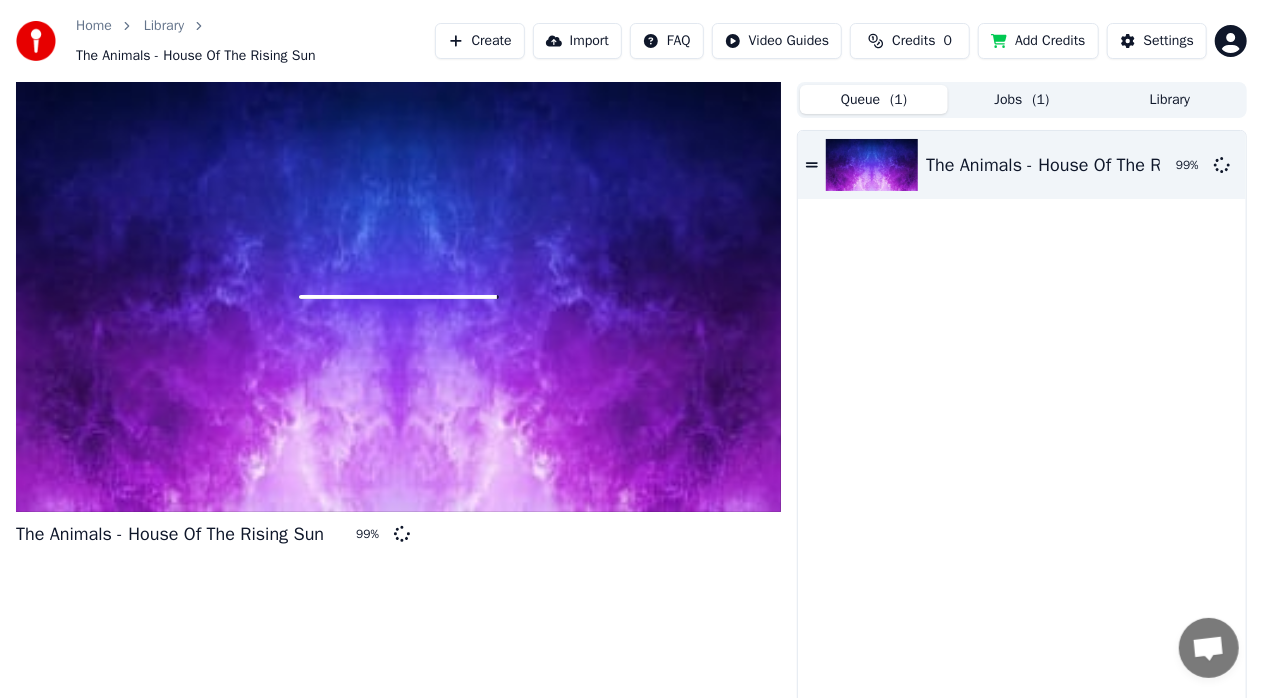 click on "Queue ( 1 )" at bounding box center [874, 99] 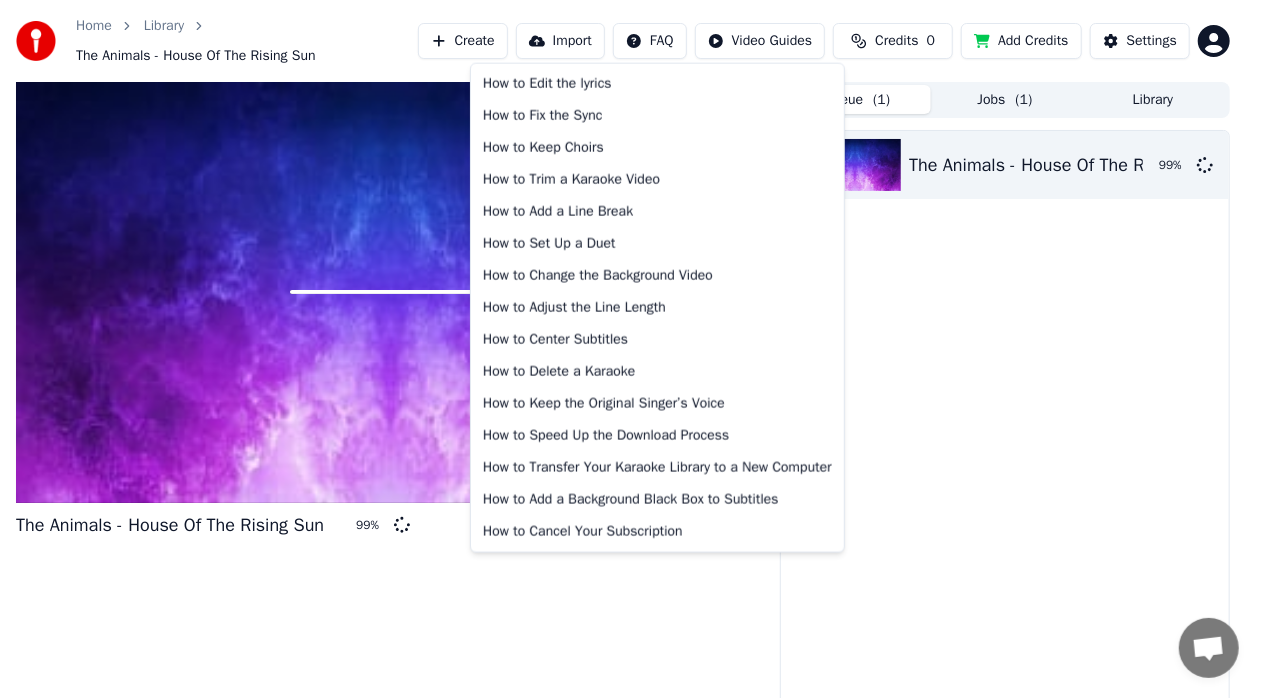 click on "Home Library The Animals - House Of The Rising Sun  Create Import FAQ Video Guides Credits 0 Add Credits Settings The Animals - House Of The Rising Sun  99 % Queue ( 1 ) Jobs ( 1 ) Library The Animals - House Of The Rising Sun  99 % How to Edit the lyrics How to Fix the Sync How to Keep Choirs How to Trim a Karaoke Video How to Add a Line Break How to Set Up a Duet How to Change the Background Video How to Adjust the Line Length How to Center Subtitles How to Delete a Karaoke How to Keep the Original Singer’s Voice How to Speed Up the Download Process How to Transfer Your Karaoke Library to a New Computer How to Add a Background Black Box to Subtitles How to Cancel Your Subscription" at bounding box center (631, 349) 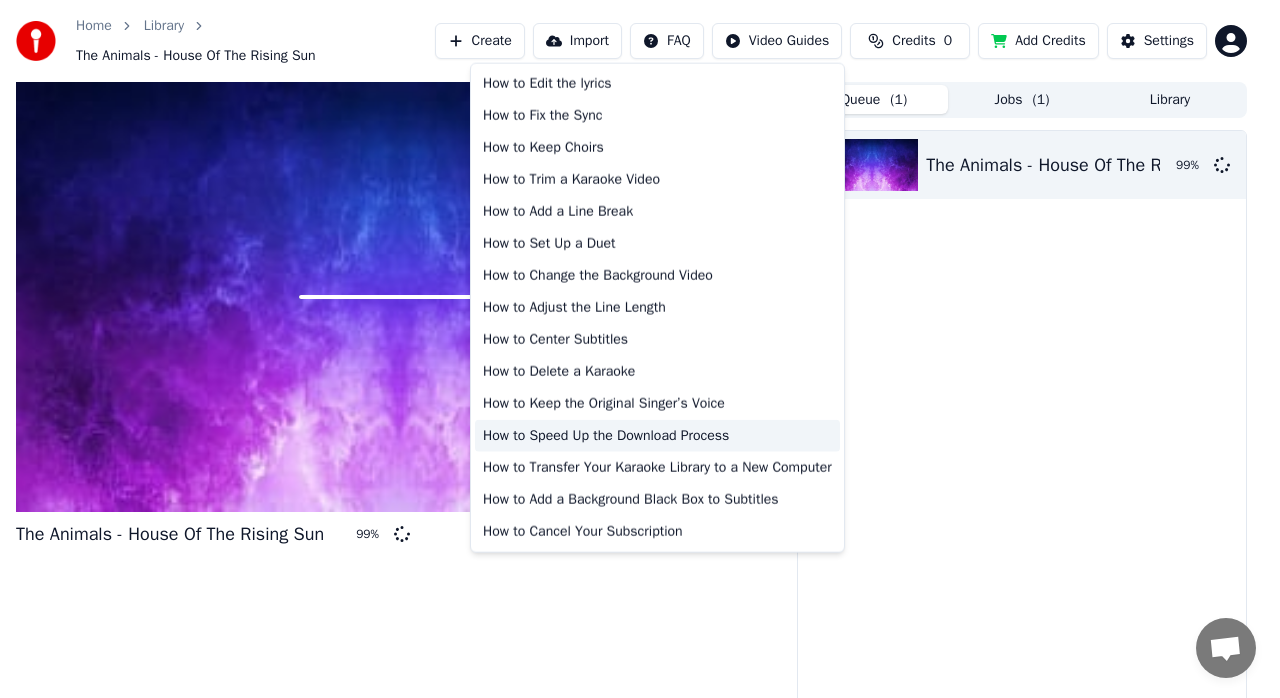 click on "How to Speed Up the Download Process" at bounding box center (657, 435) 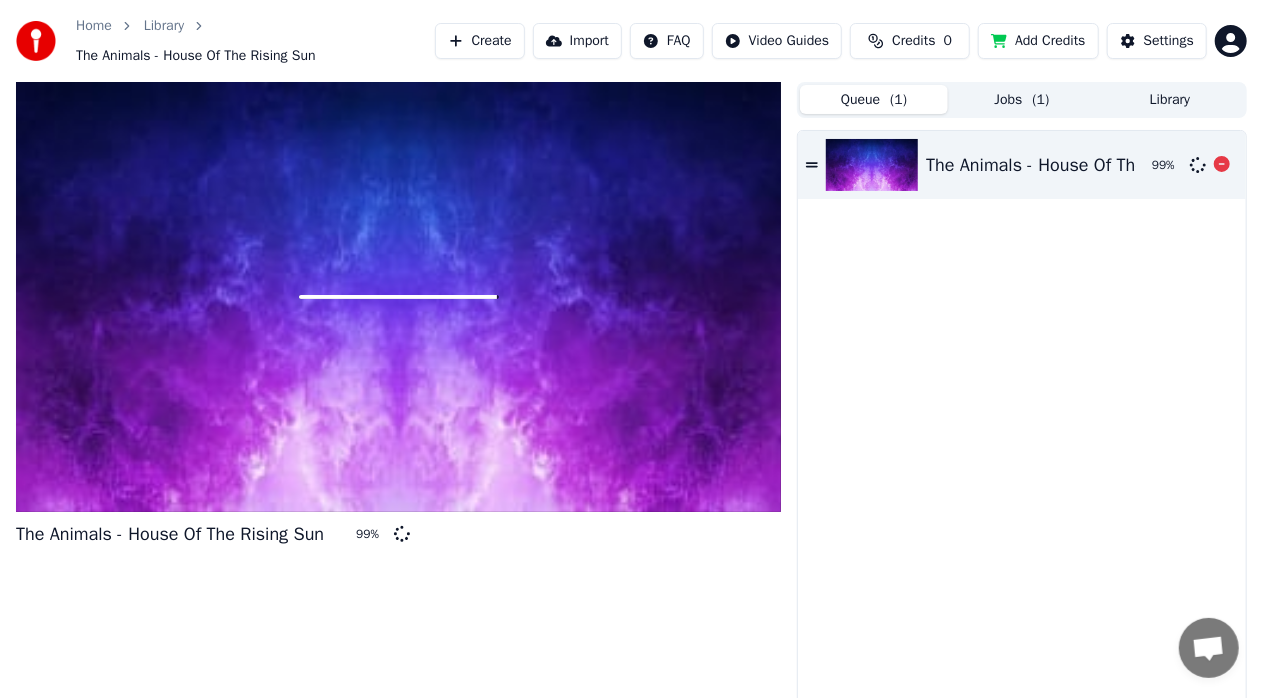 click 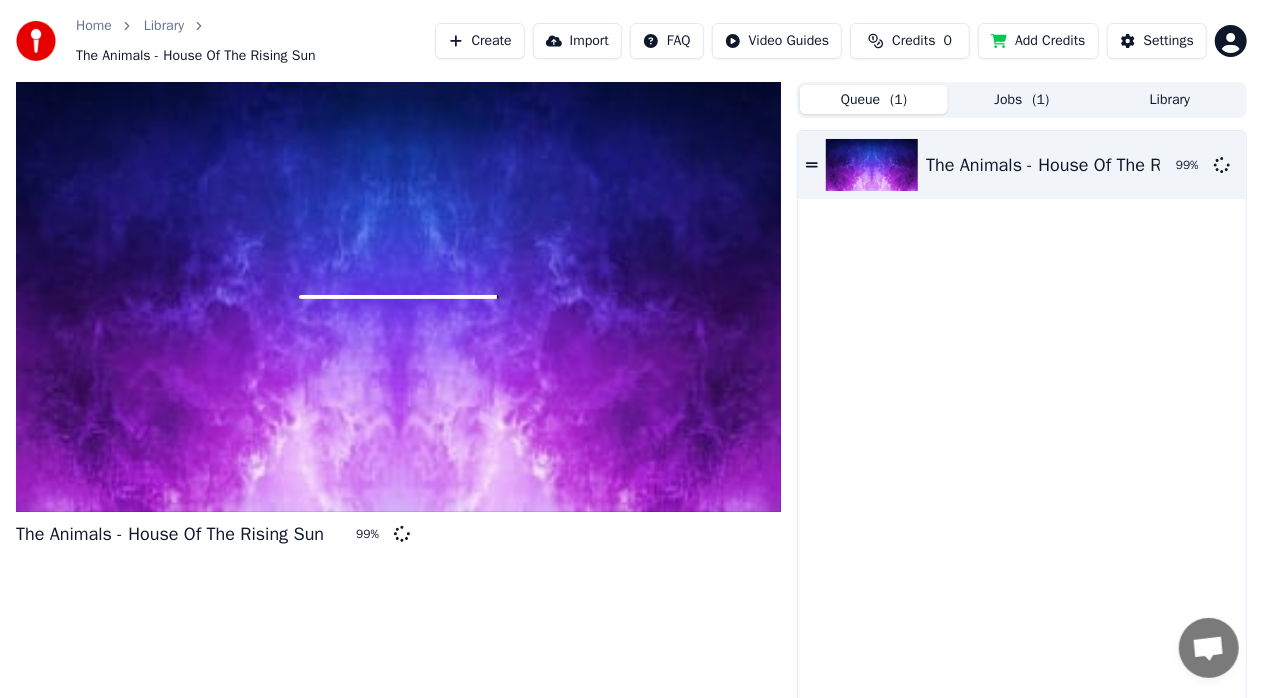 click on "The Animals - House Of The Rising Sun  99 %" at bounding box center [1022, 426] 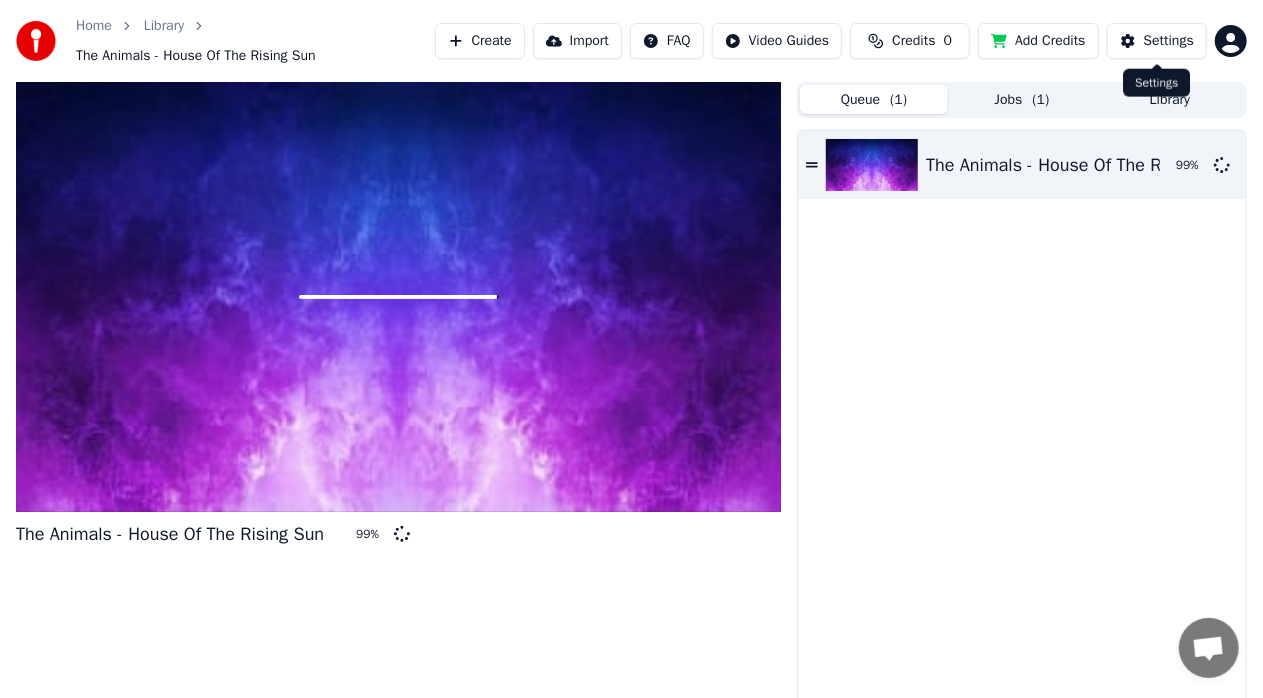 click on "Settings" at bounding box center [1169, 41] 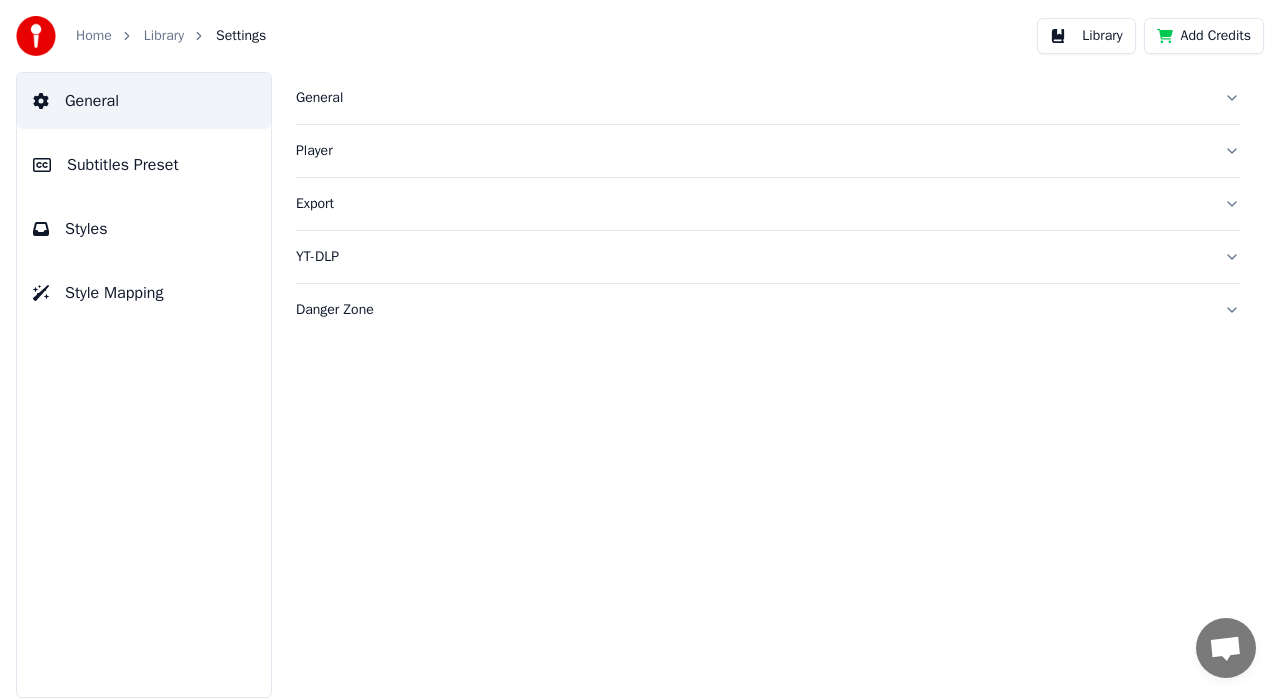 click on "General" at bounding box center (752, 98) 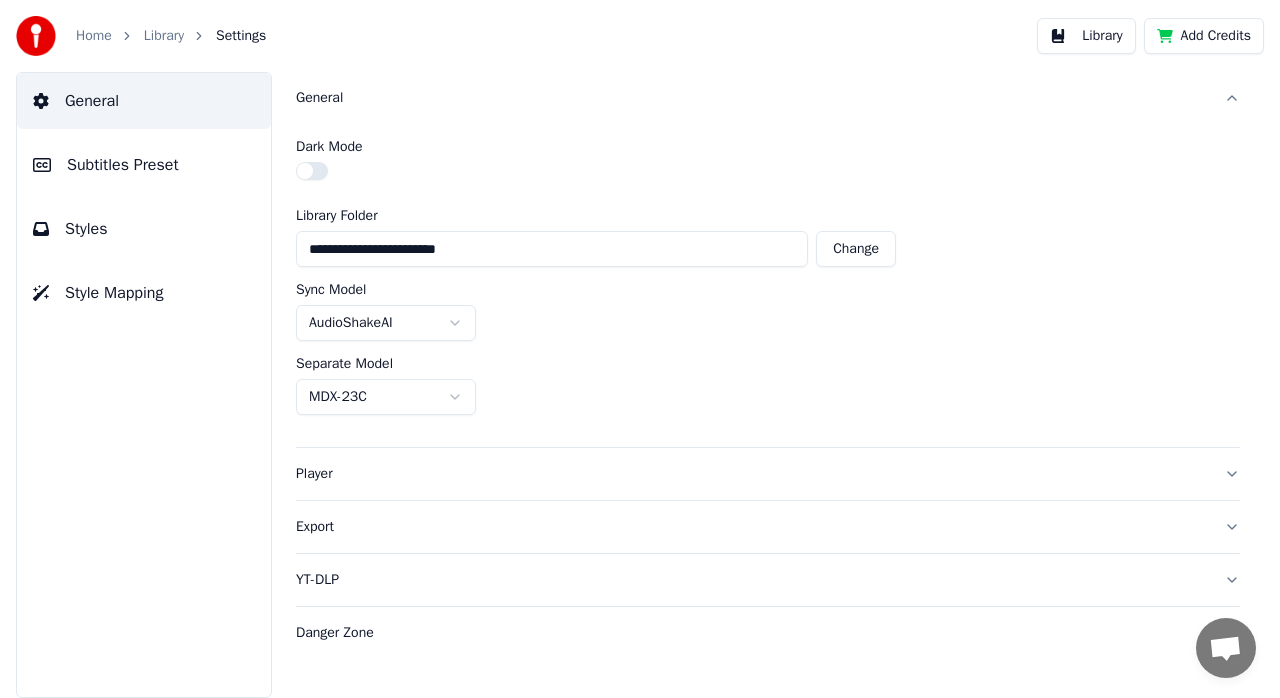 click on "Export" at bounding box center (768, 527) 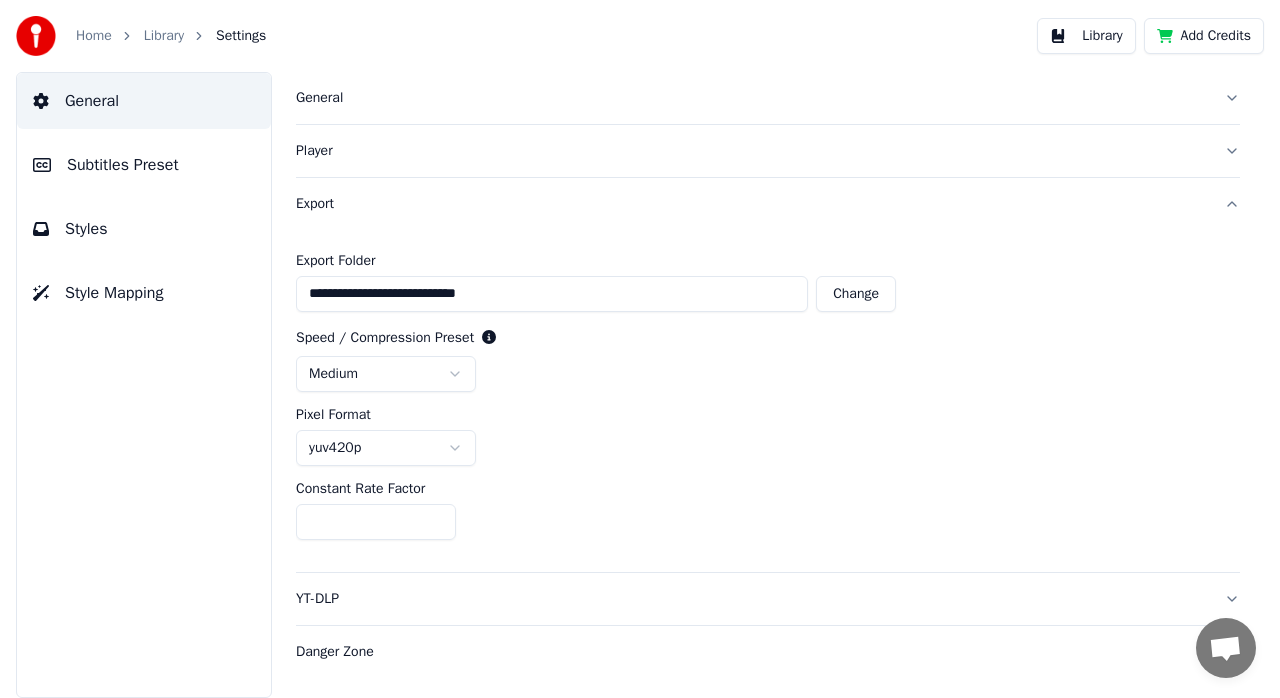 click on "Danger Zone" at bounding box center [752, 652] 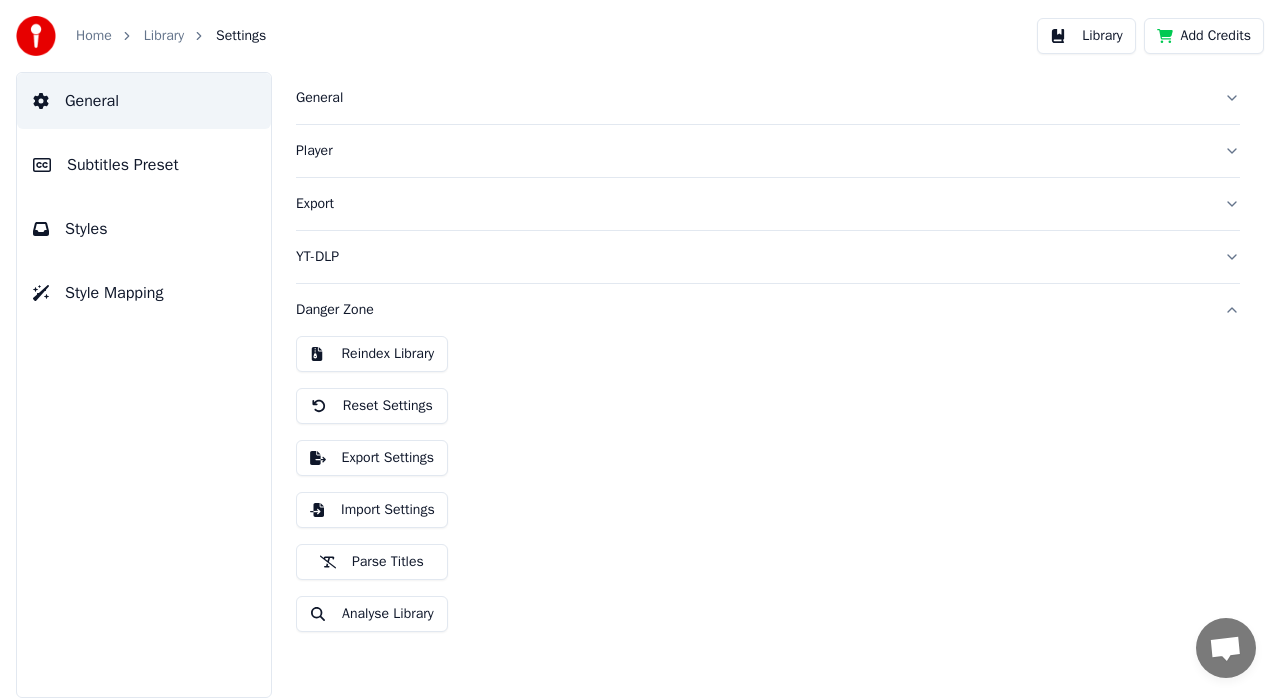 click on "Library" at bounding box center [1086, 36] 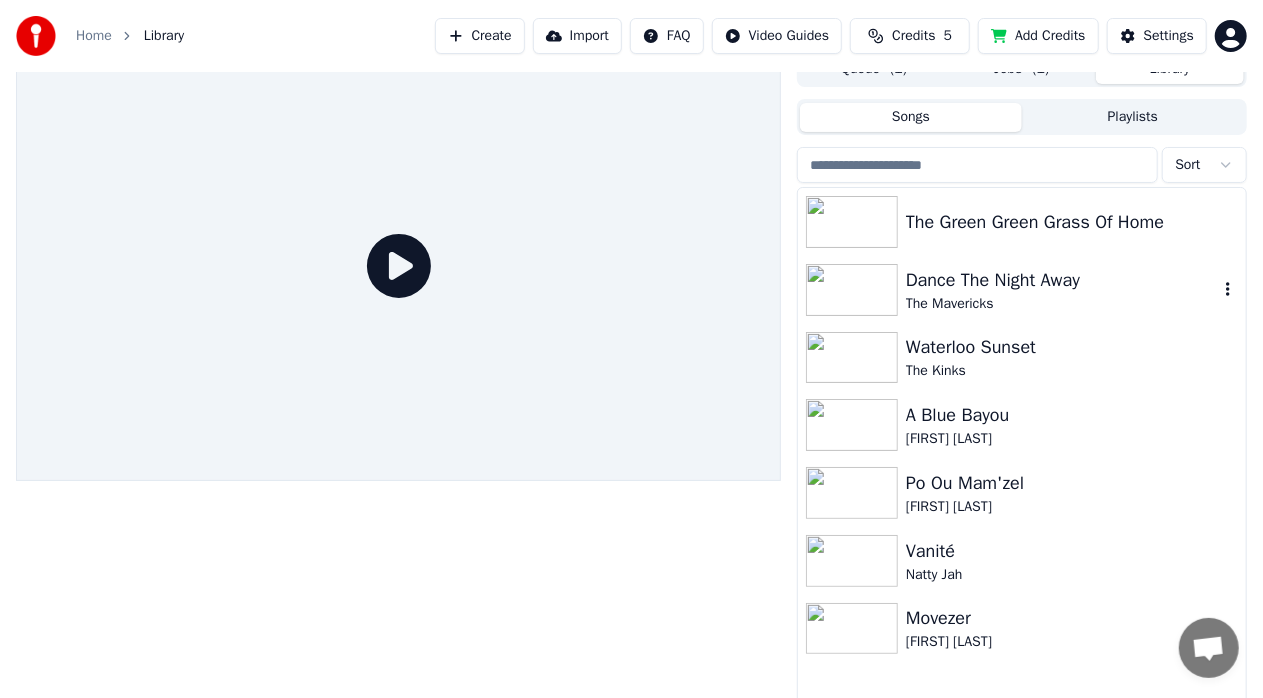 scroll, scrollTop: 33, scrollLeft: 0, axis: vertical 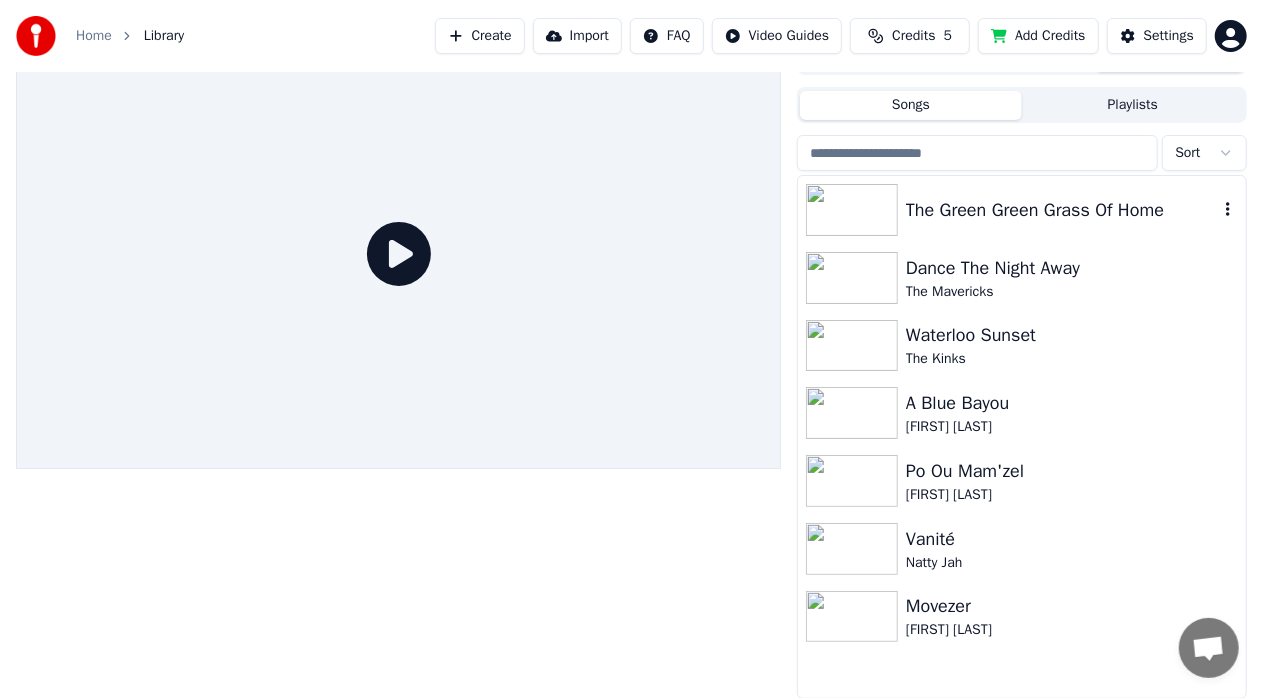 click on "The Green Green Grass Of Home" at bounding box center [1062, 210] 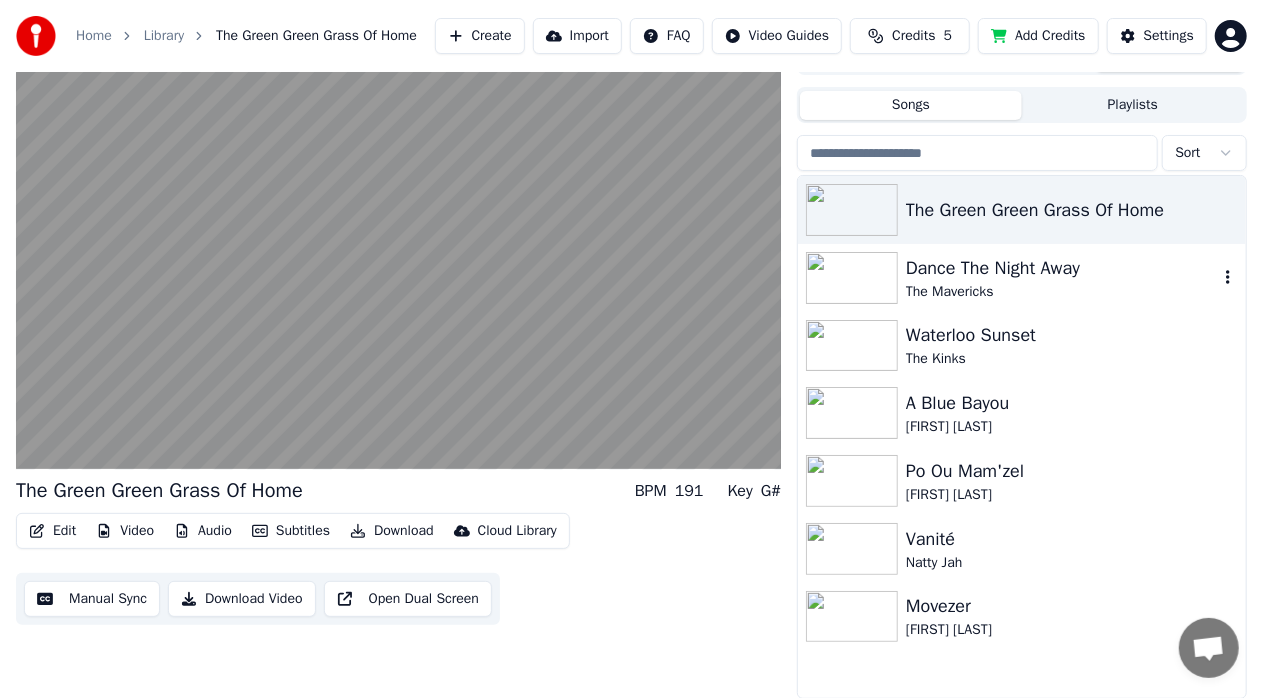 click on "Dance The Night Away" at bounding box center [1062, 268] 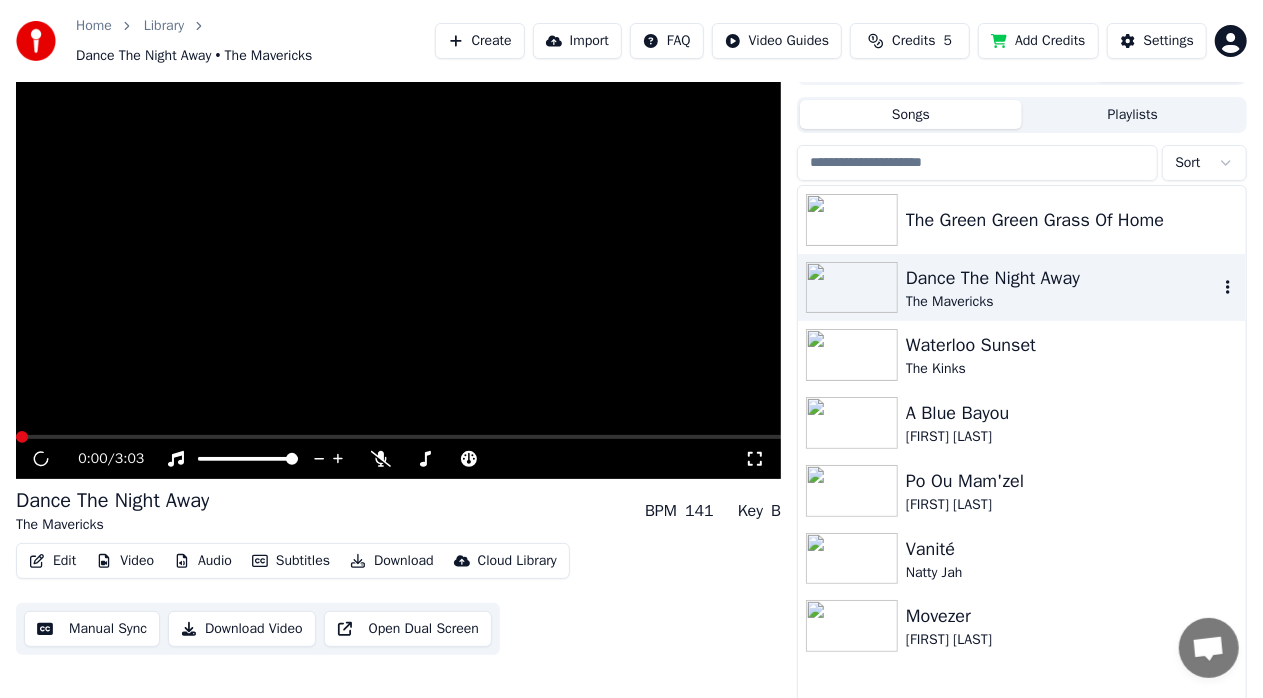 scroll, scrollTop: 43, scrollLeft: 0, axis: vertical 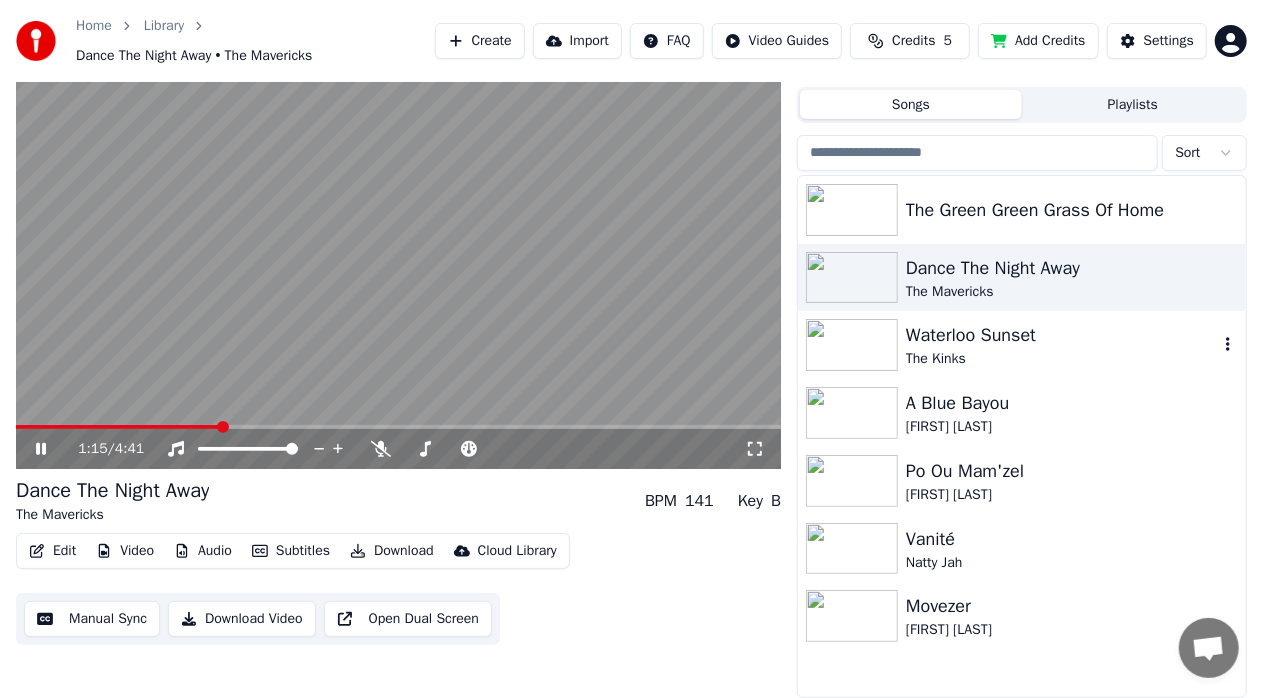 click on "Waterloo Sunset" at bounding box center (1062, 335) 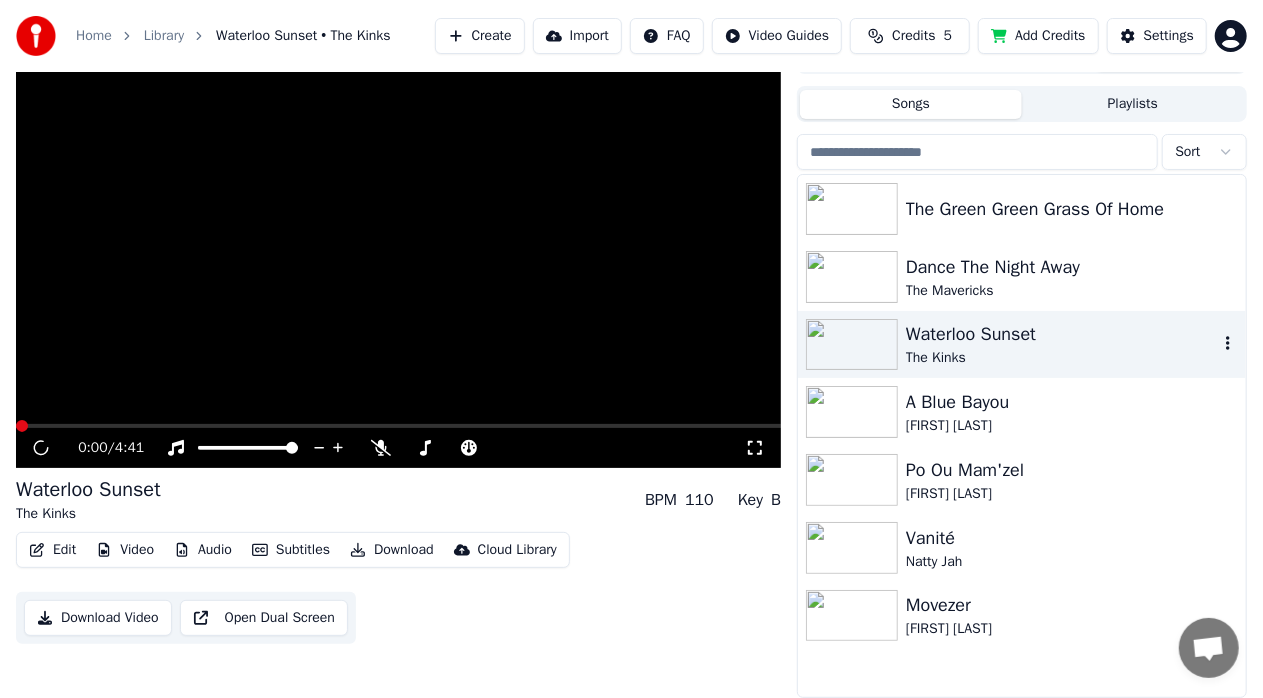 scroll, scrollTop: 33, scrollLeft: 0, axis: vertical 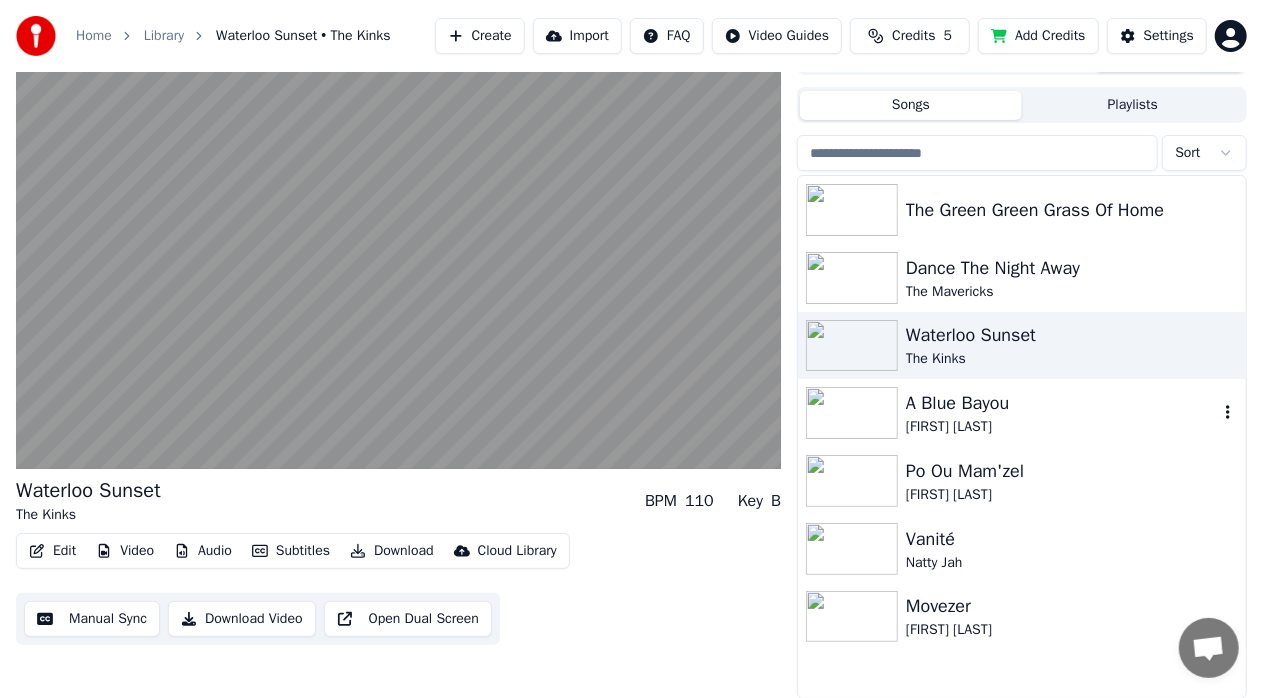 click on "A Blue Bayou" at bounding box center (1062, 403) 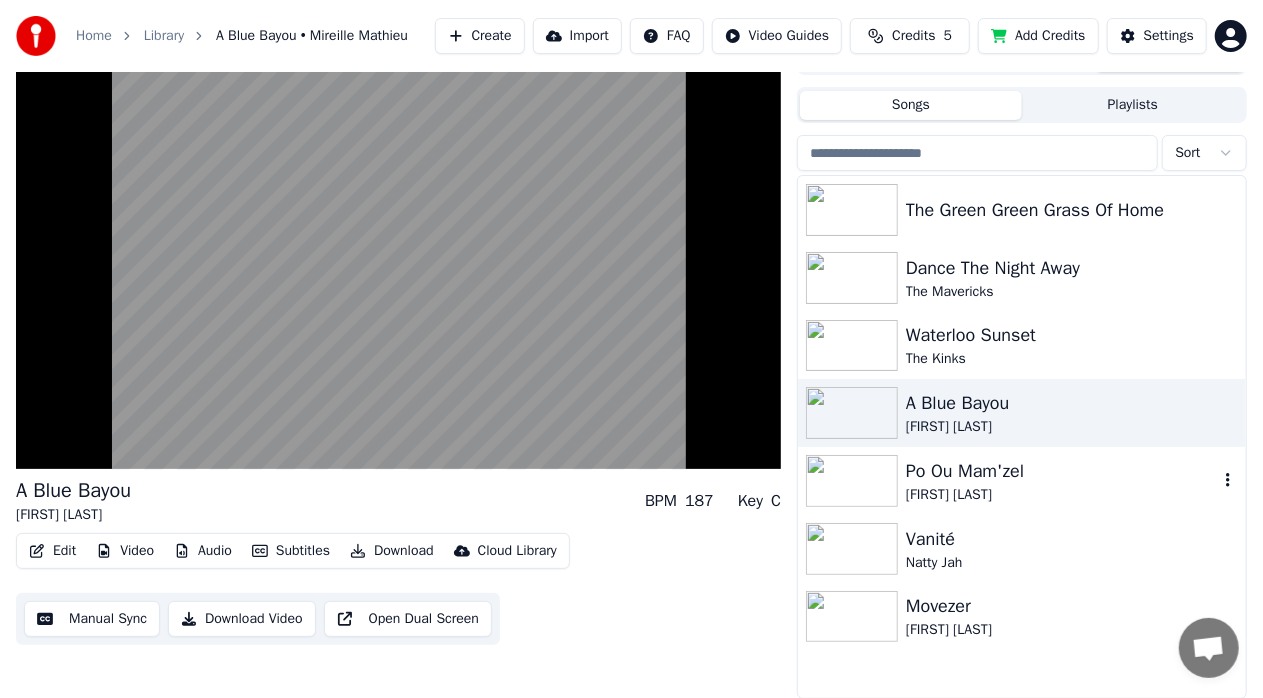 click on "Po Ou Mam'zel" at bounding box center [1062, 471] 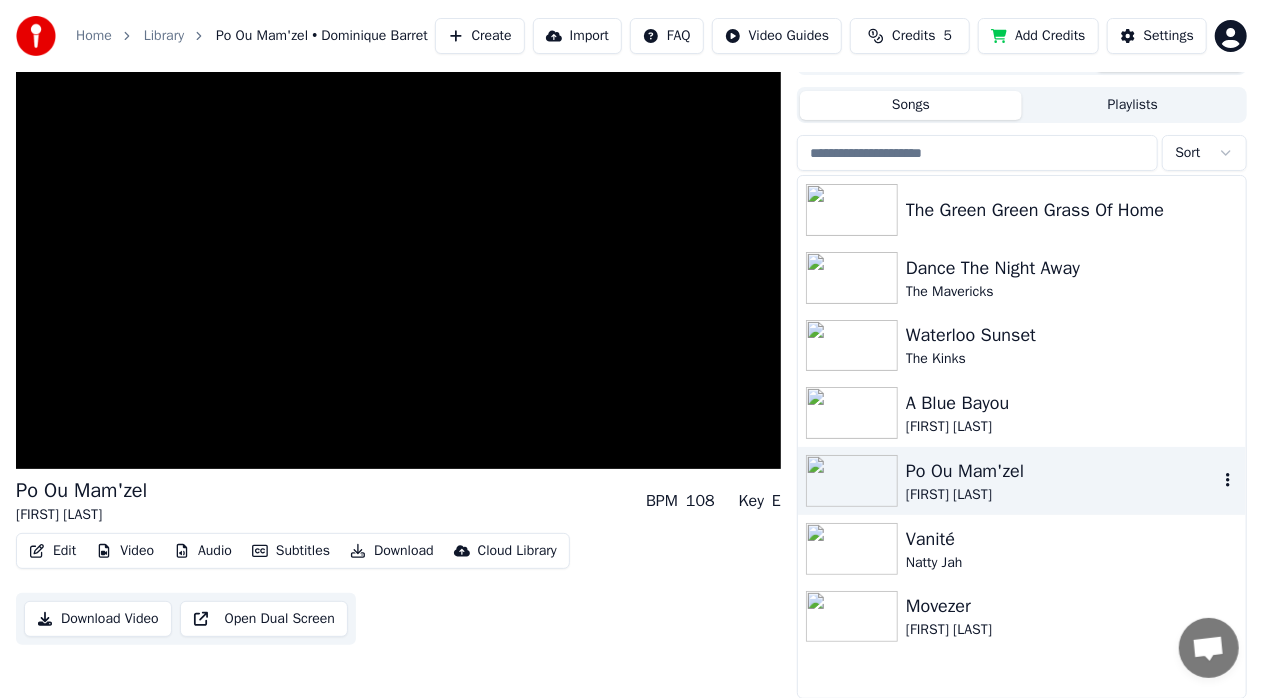 scroll, scrollTop: 43, scrollLeft: 0, axis: vertical 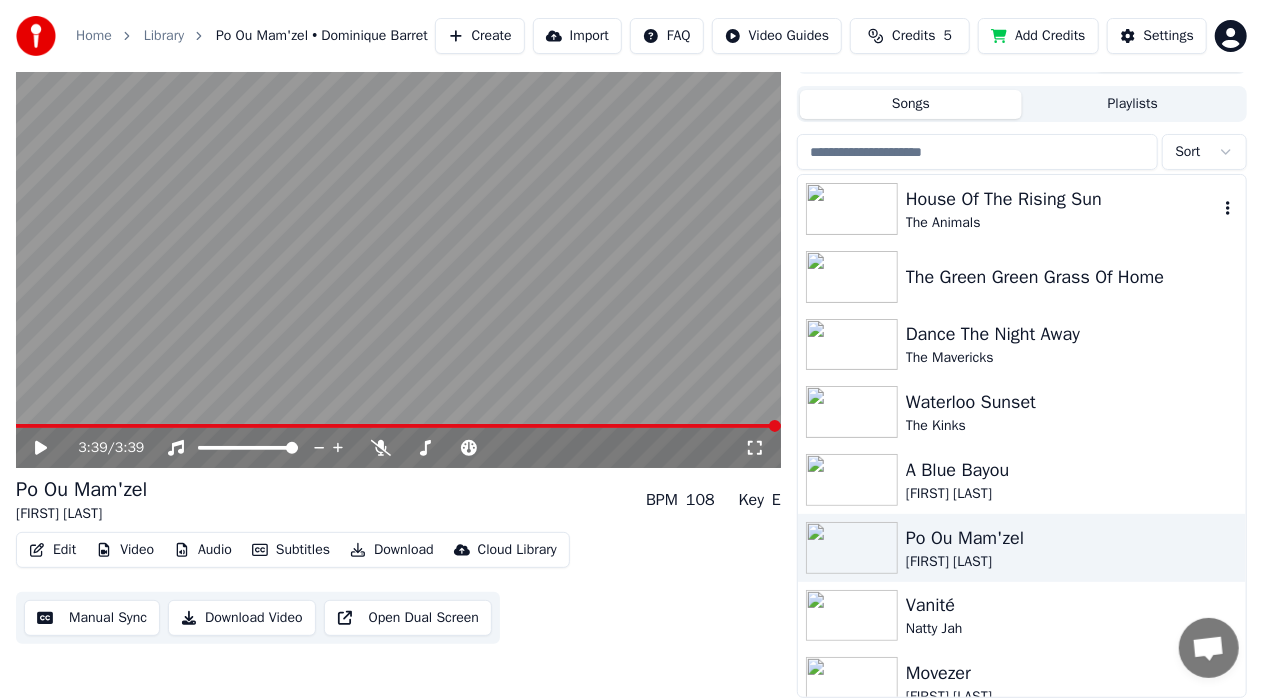 click on "House Of The Rising Sun" at bounding box center [1062, 199] 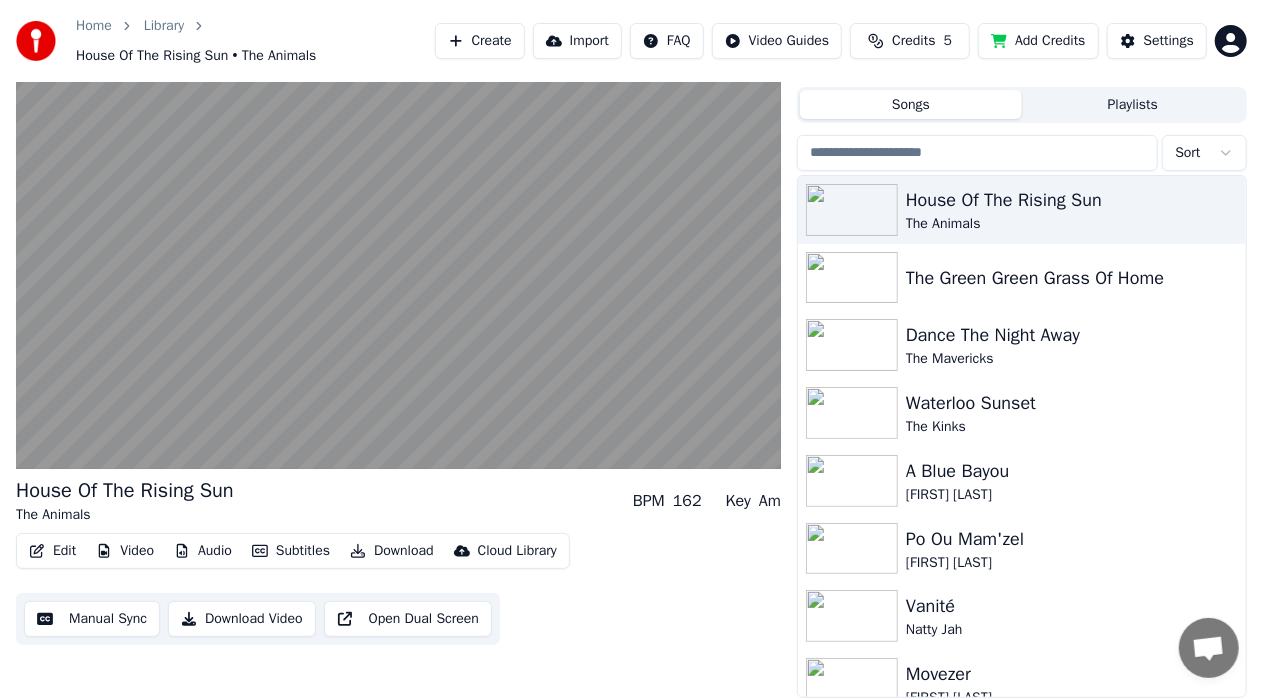 click on "Video" at bounding box center (125, 551) 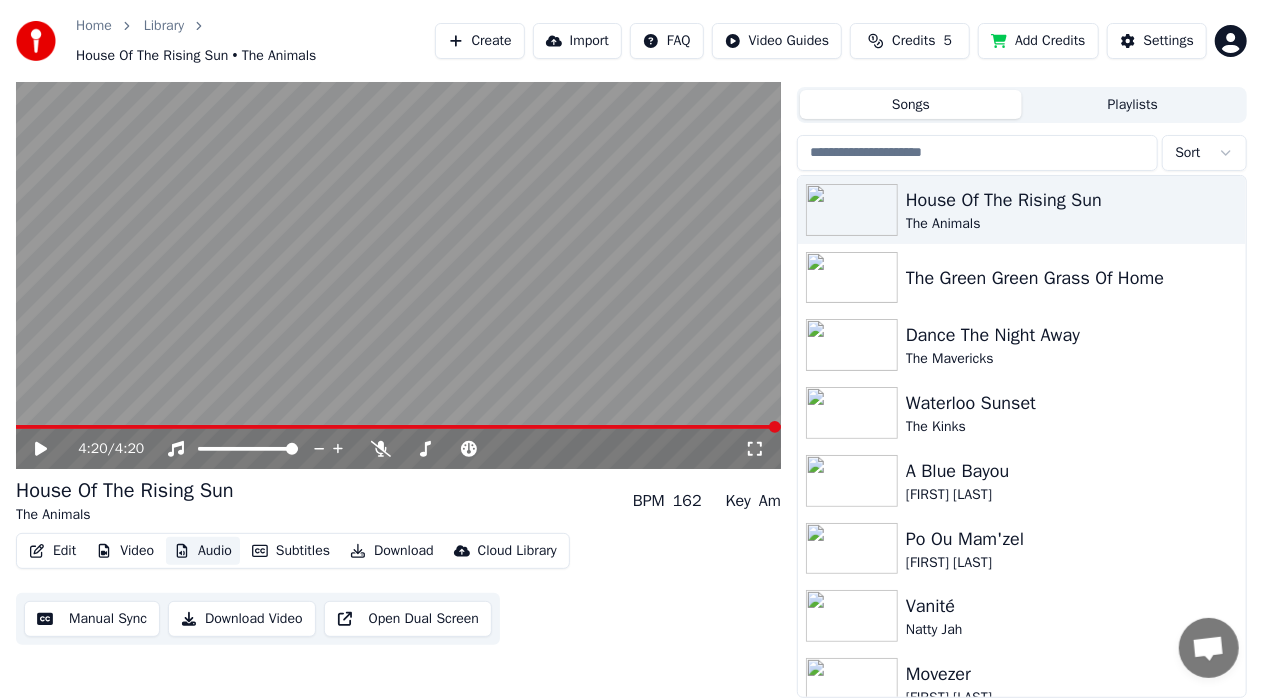 click on "Audio" at bounding box center (203, 551) 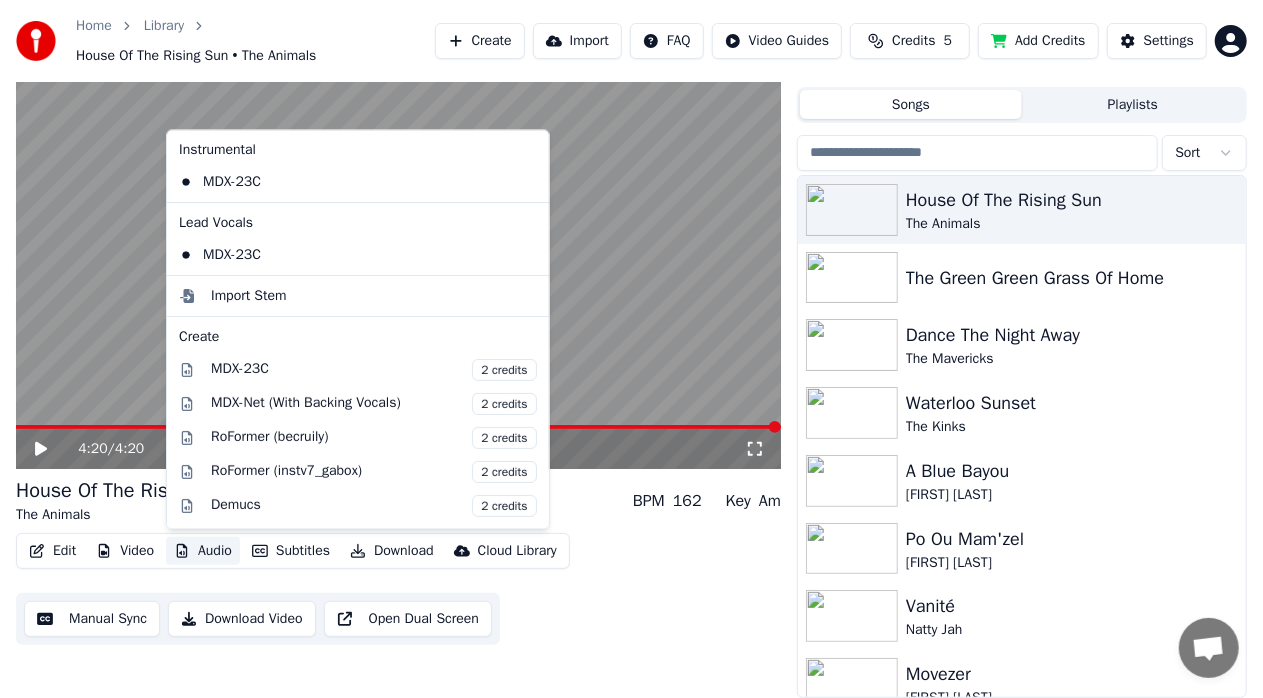 click on "Audio" at bounding box center (203, 551) 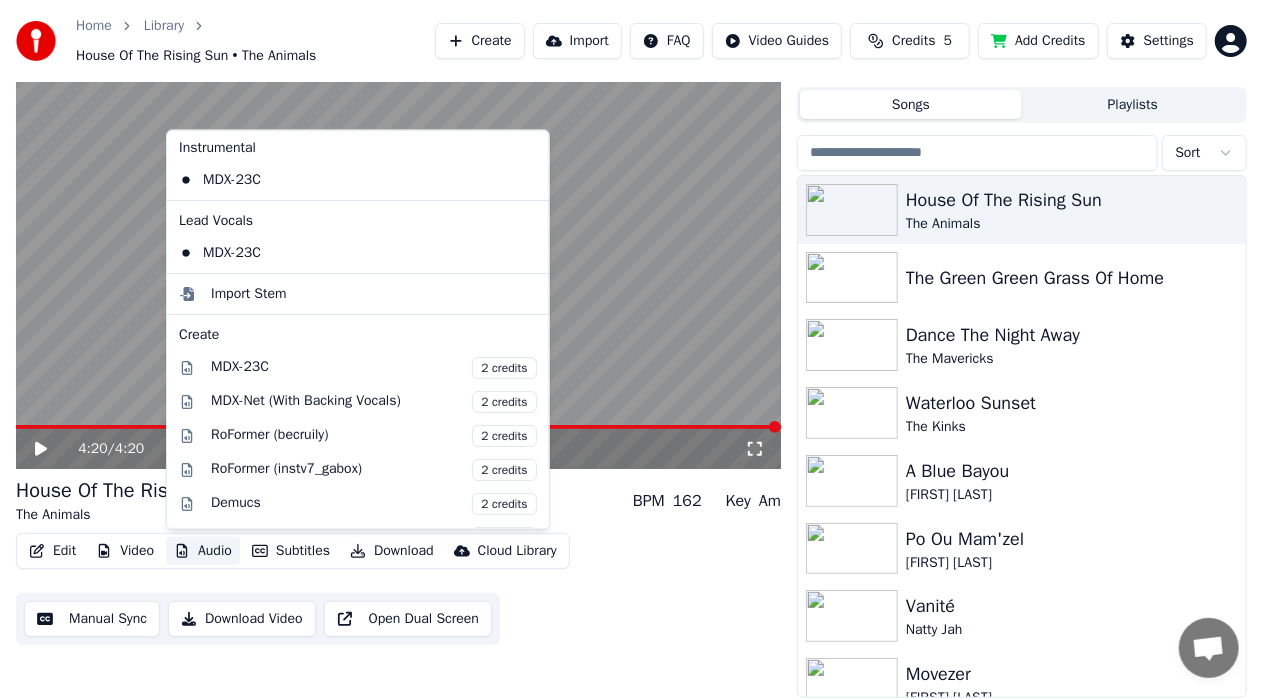 scroll, scrollTop: 0, scrollLeft: 0, axis: both 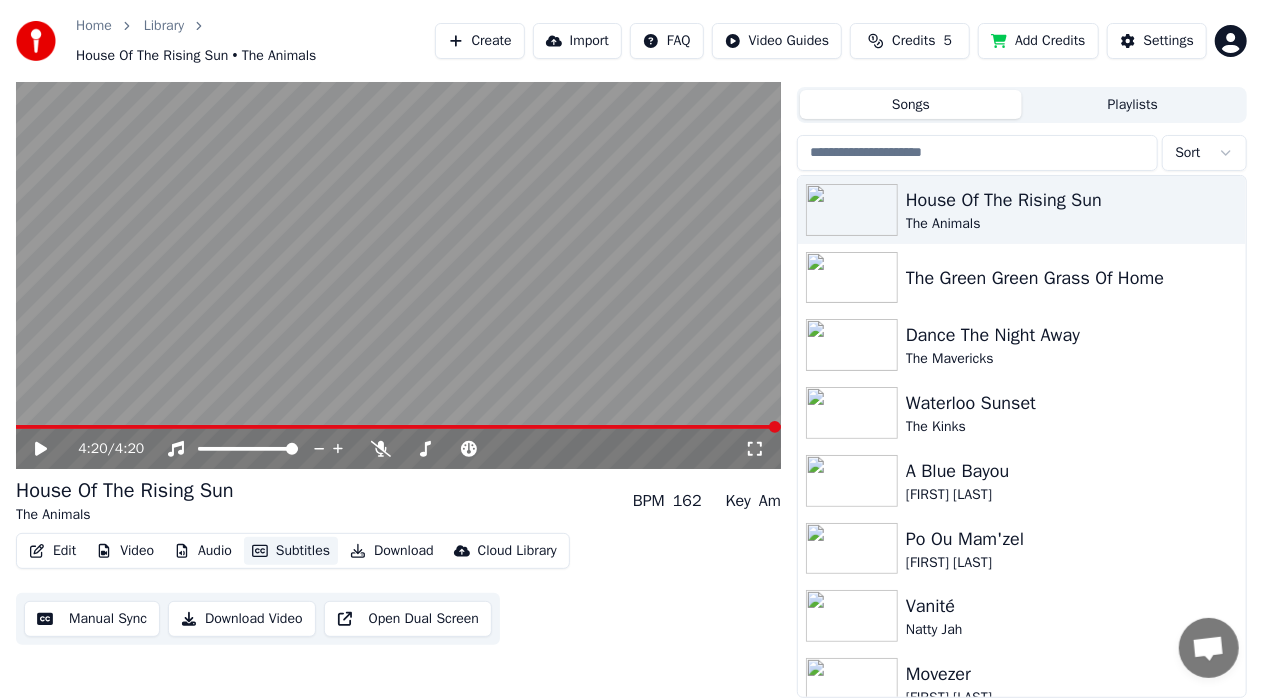 click on "Subtitles" at bounding box center (291, 551) 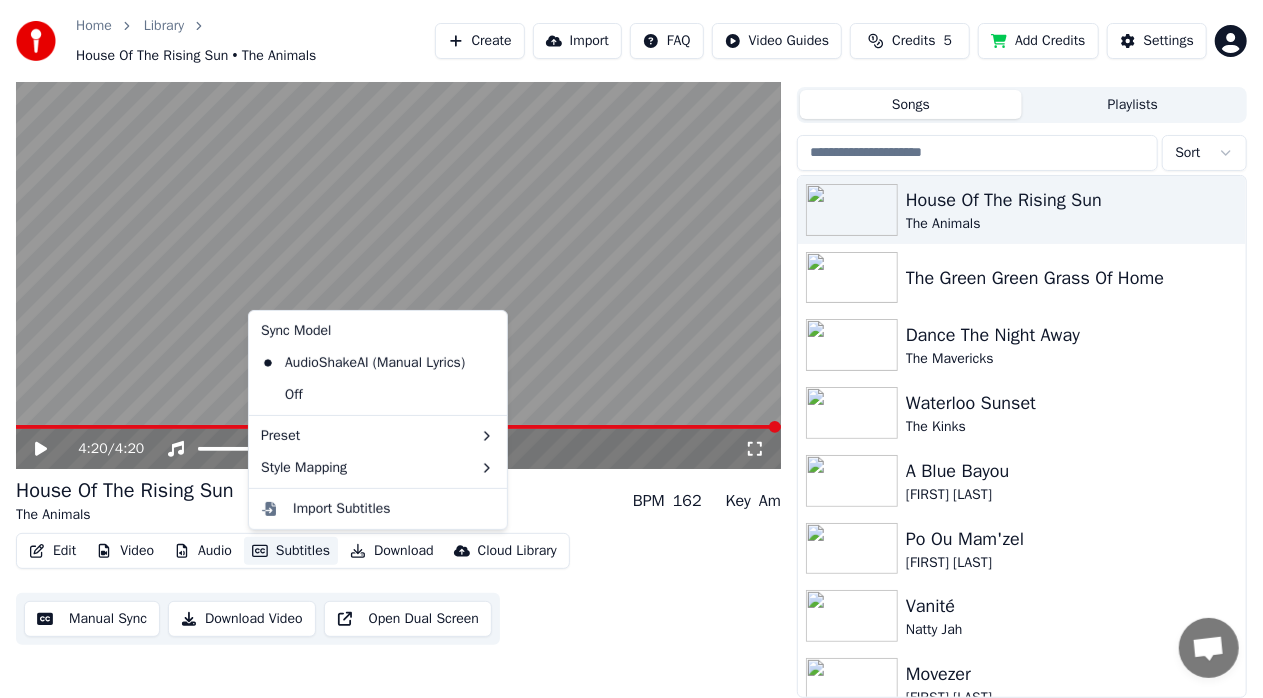 click on "Subtitles" at bounding box center (291, 551) 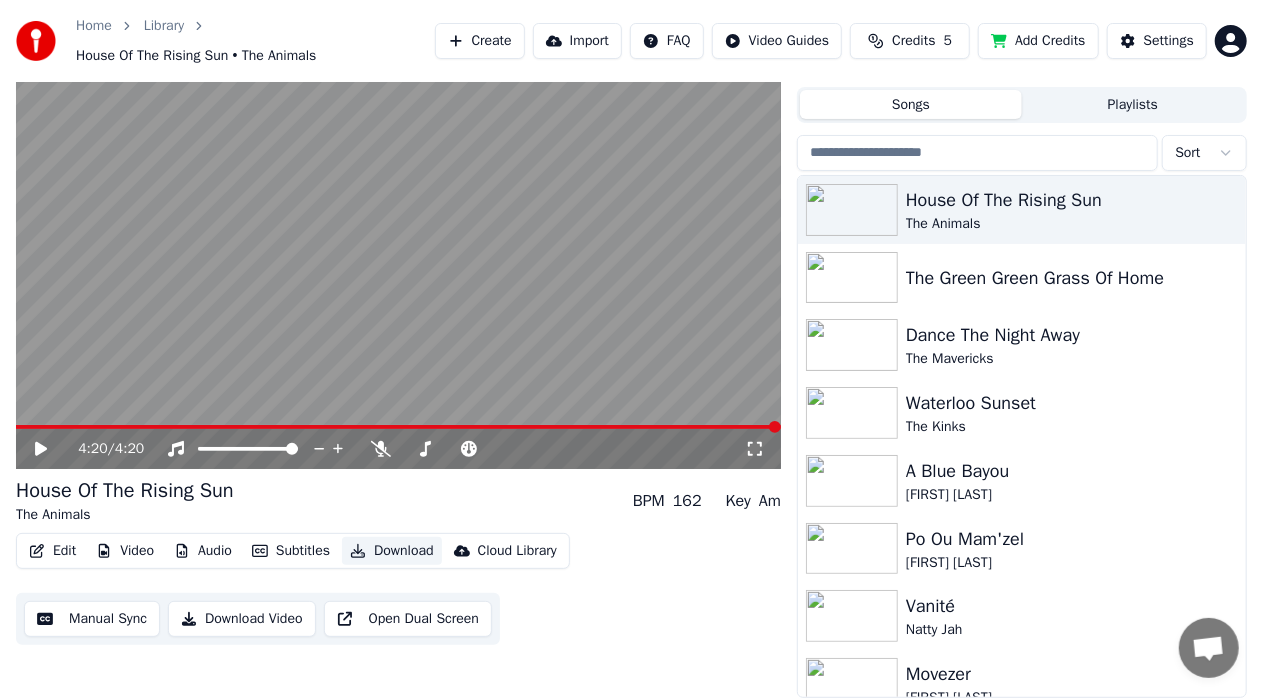 click on "Download" at bounding box center [392, 551] 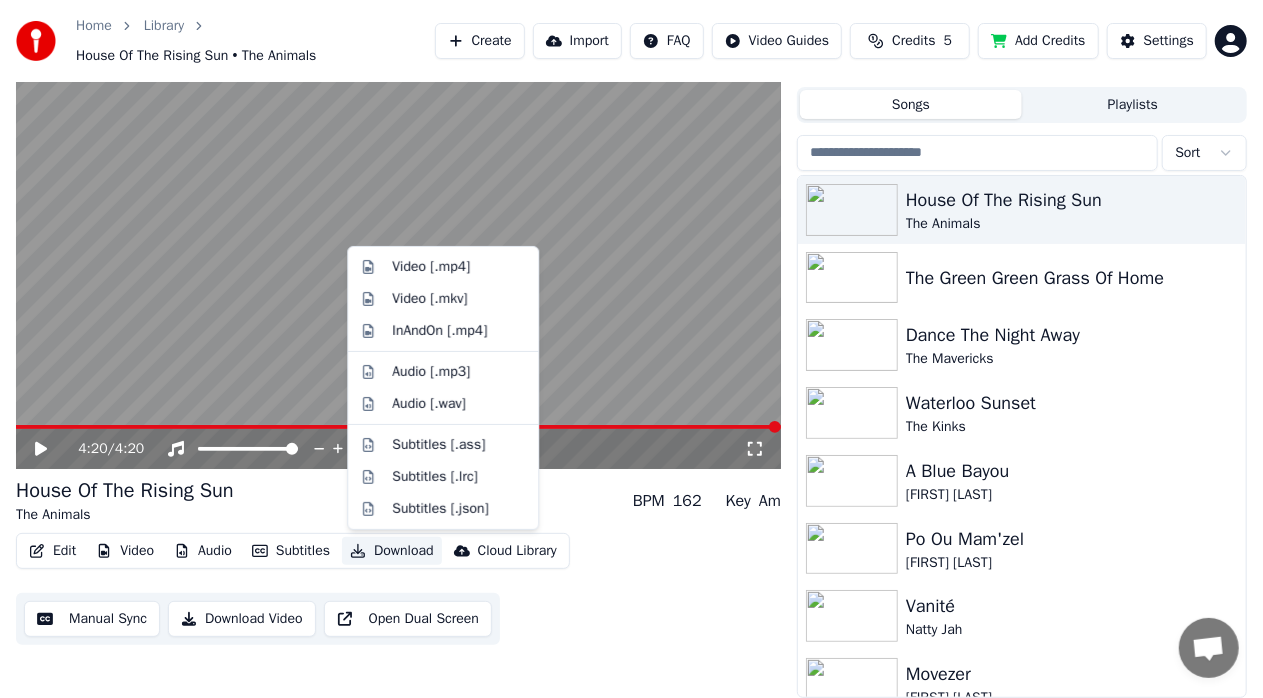 click on "Download" at bounding box center (392, 551) 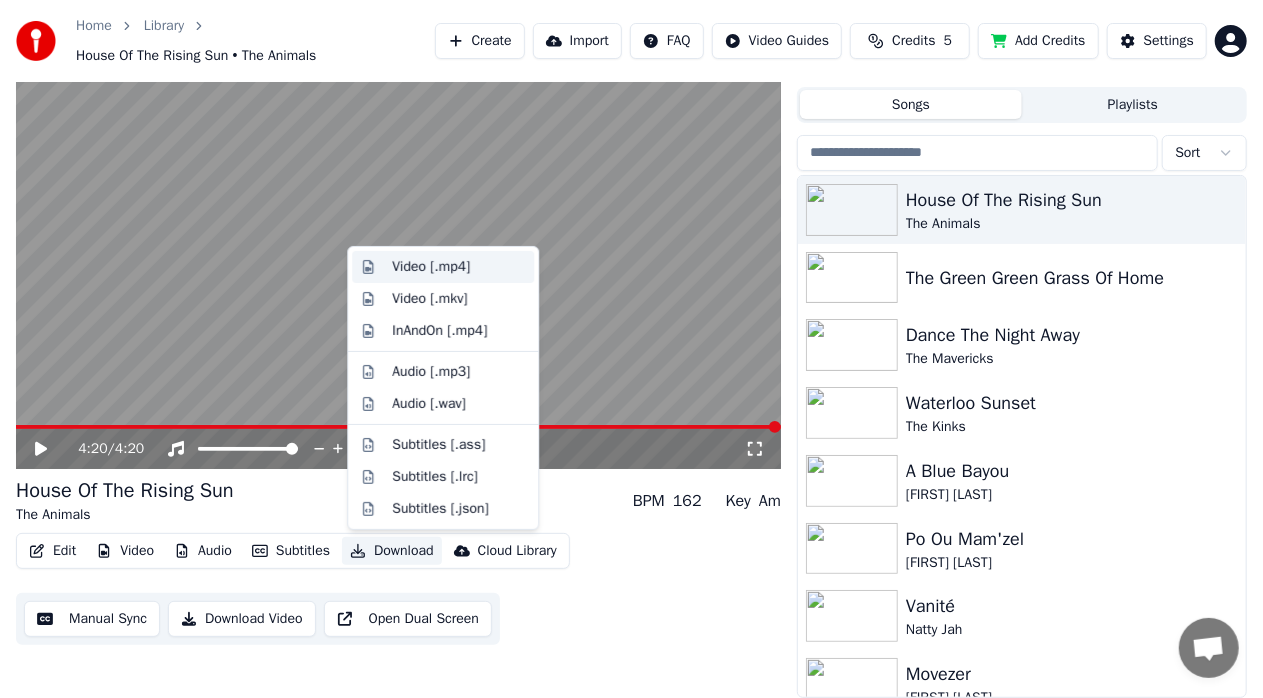 click on "Video [.mp4]" at bounding box center (431, 267) 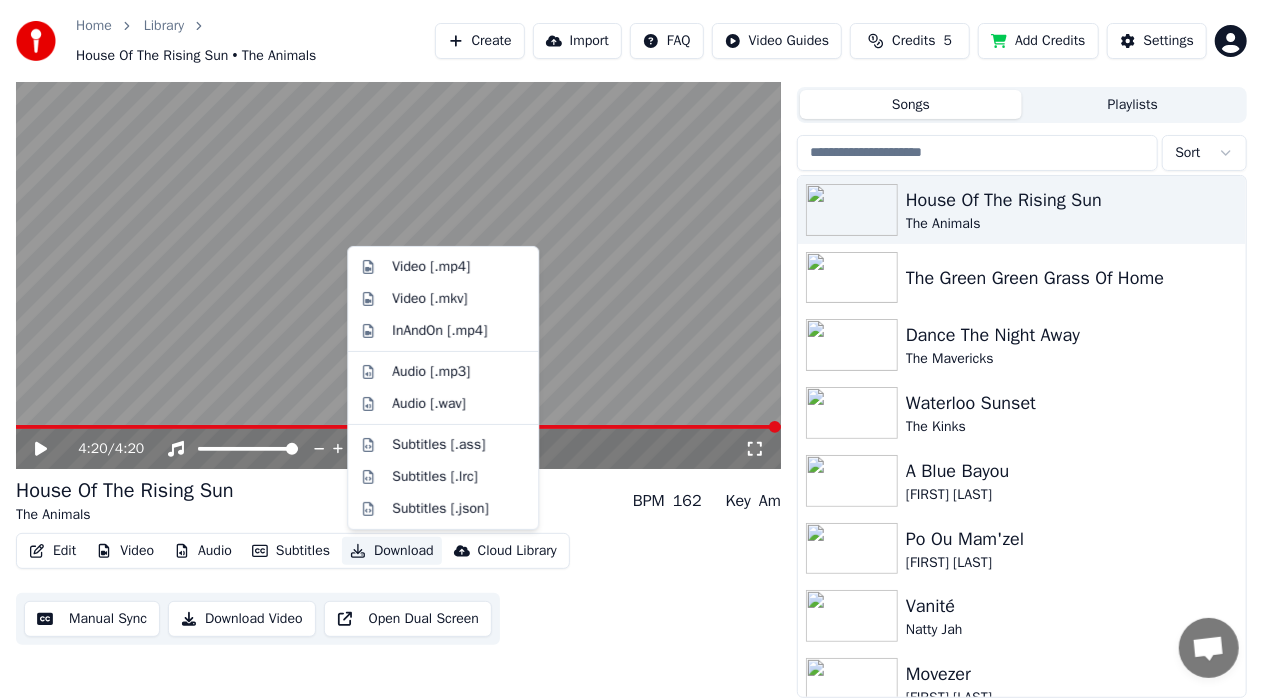 scroll, scrollTop: 25, scrollLeft: 0, axis: vertical 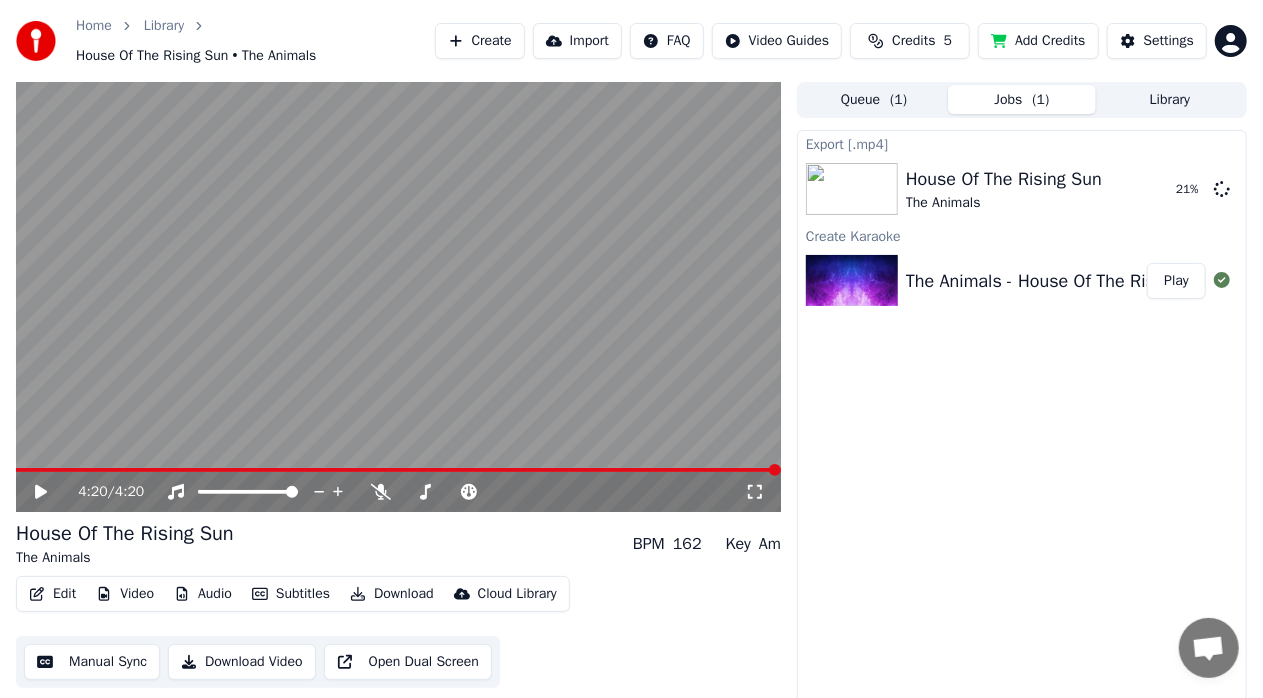 click on "Import" at bounding box center [577, 41] 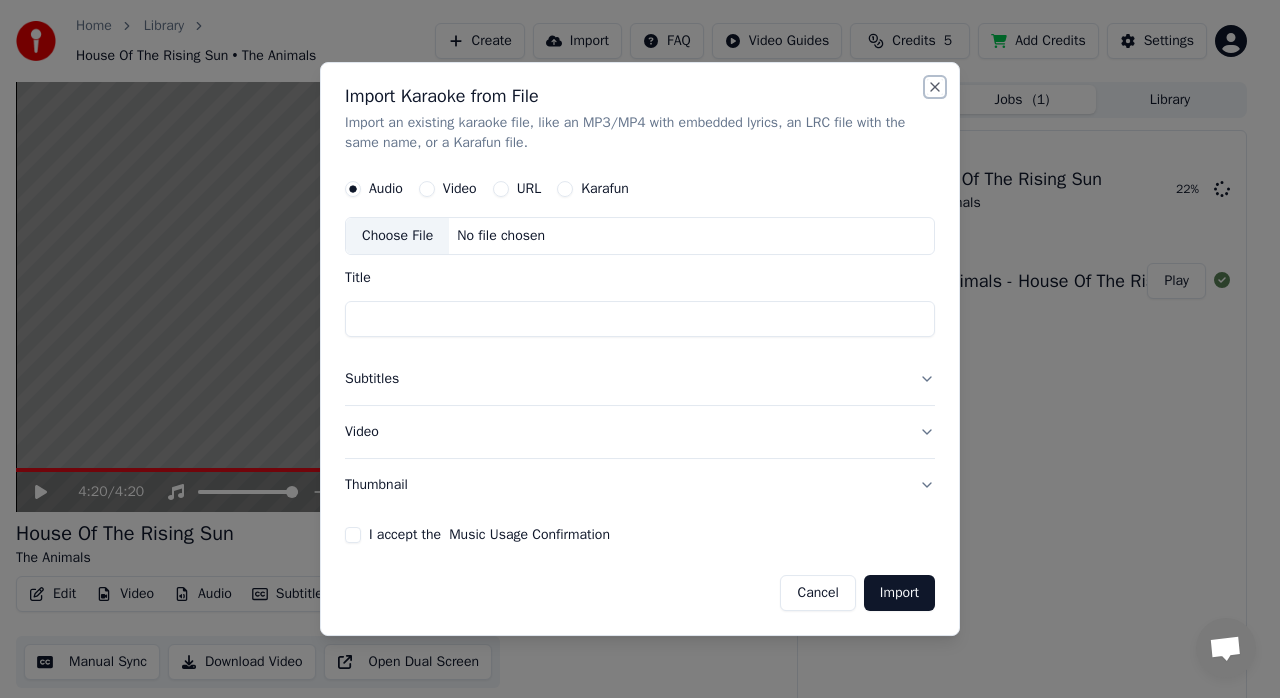 click on "Close" at bounding box center [935, 87] 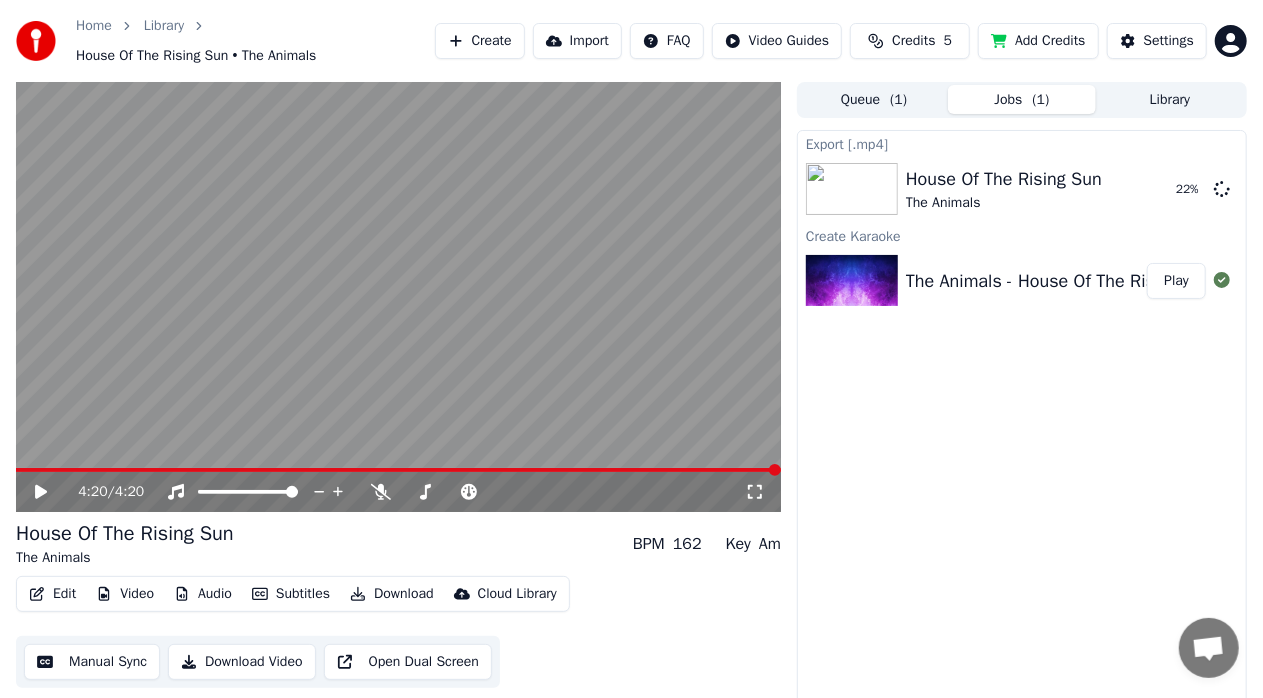 click on "Create" at bounding box center [480, 41] 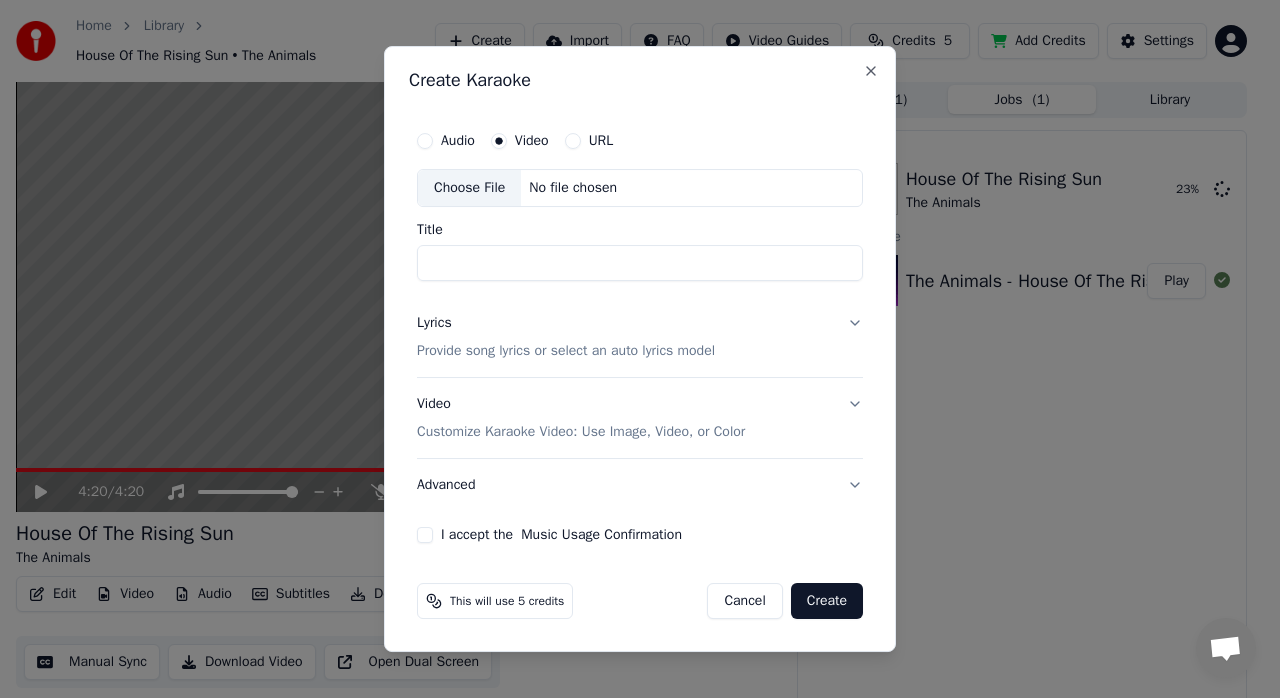 click on "Provide song lyrics or select an auto lyrics model" at bounding box center [566, 351] 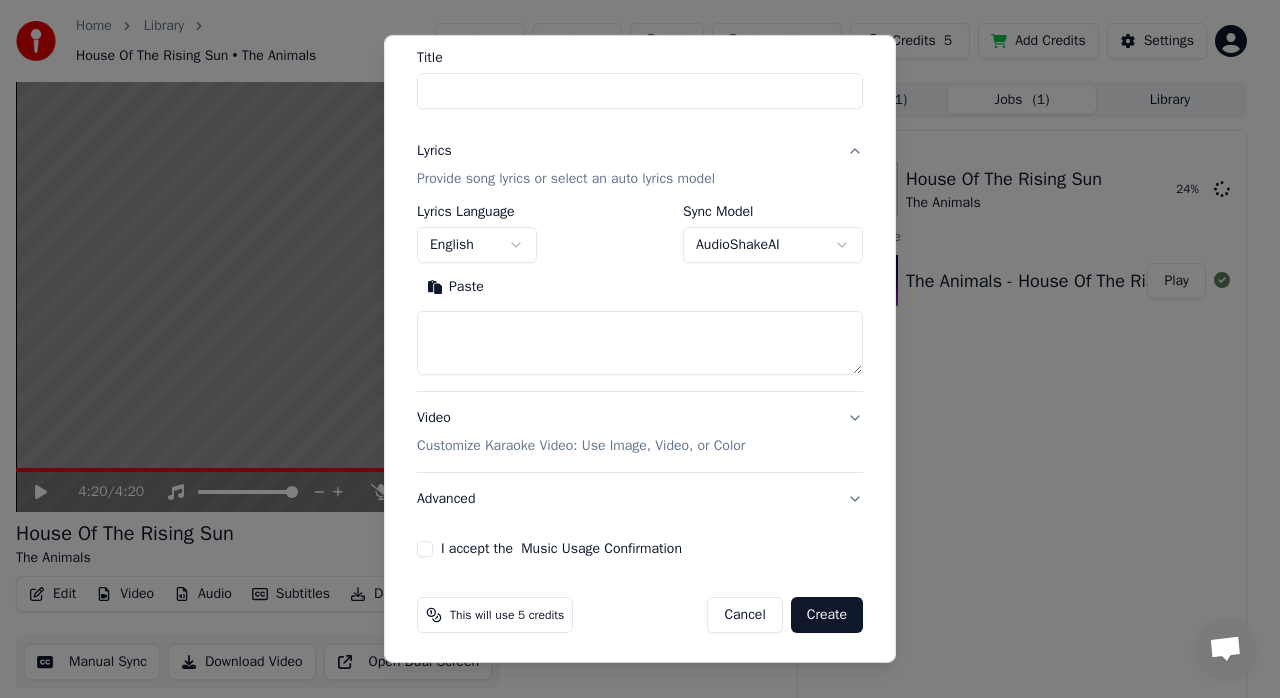 scroll, scrollTop: 0, scrollLeft: 0, axis: both 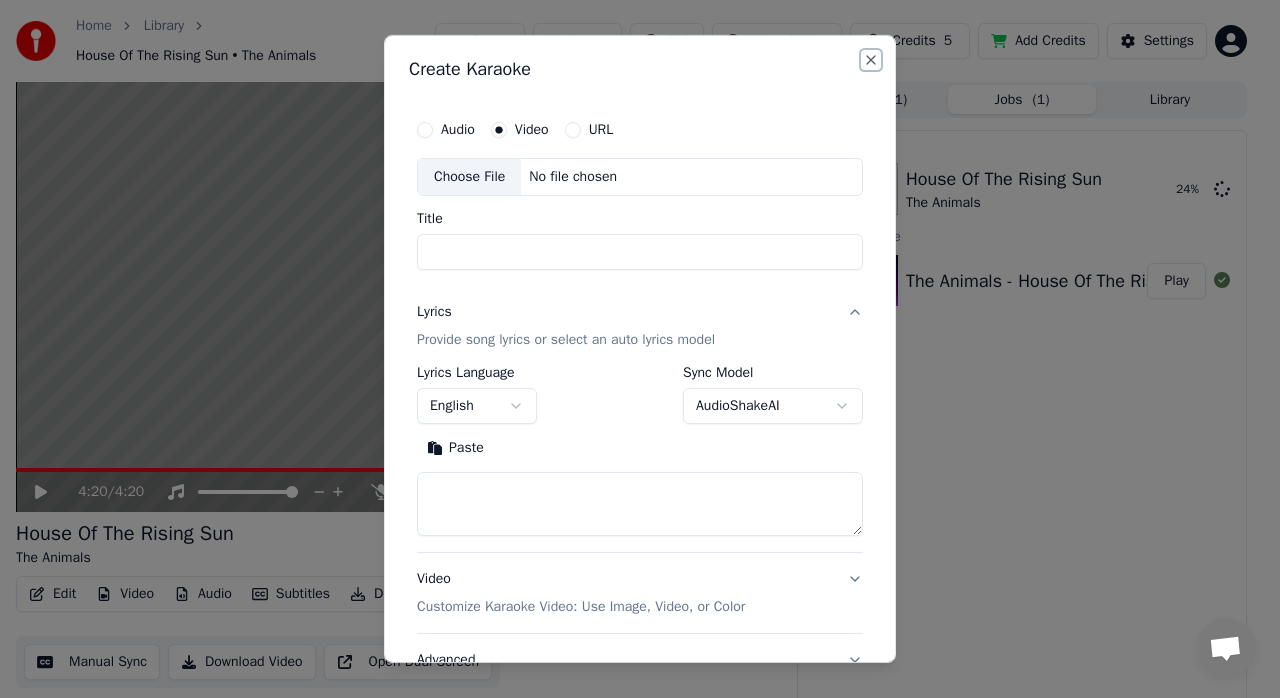 click on "Close" at bounding box center (871, 60) 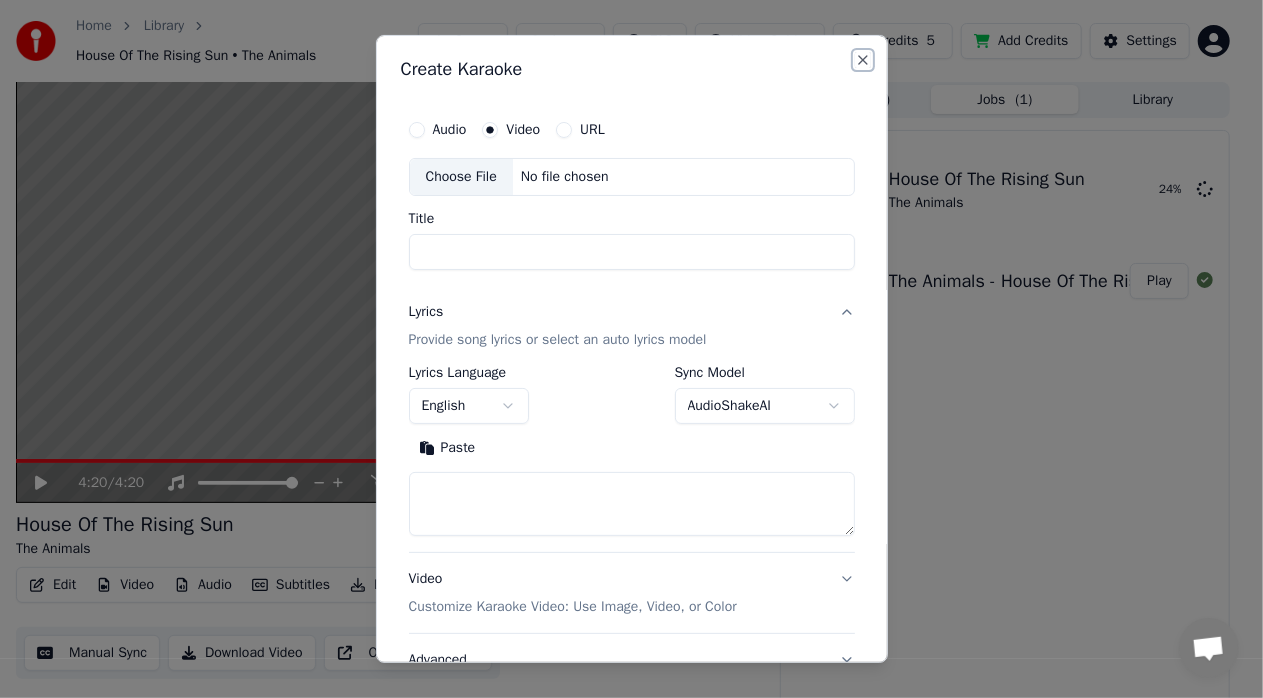 select 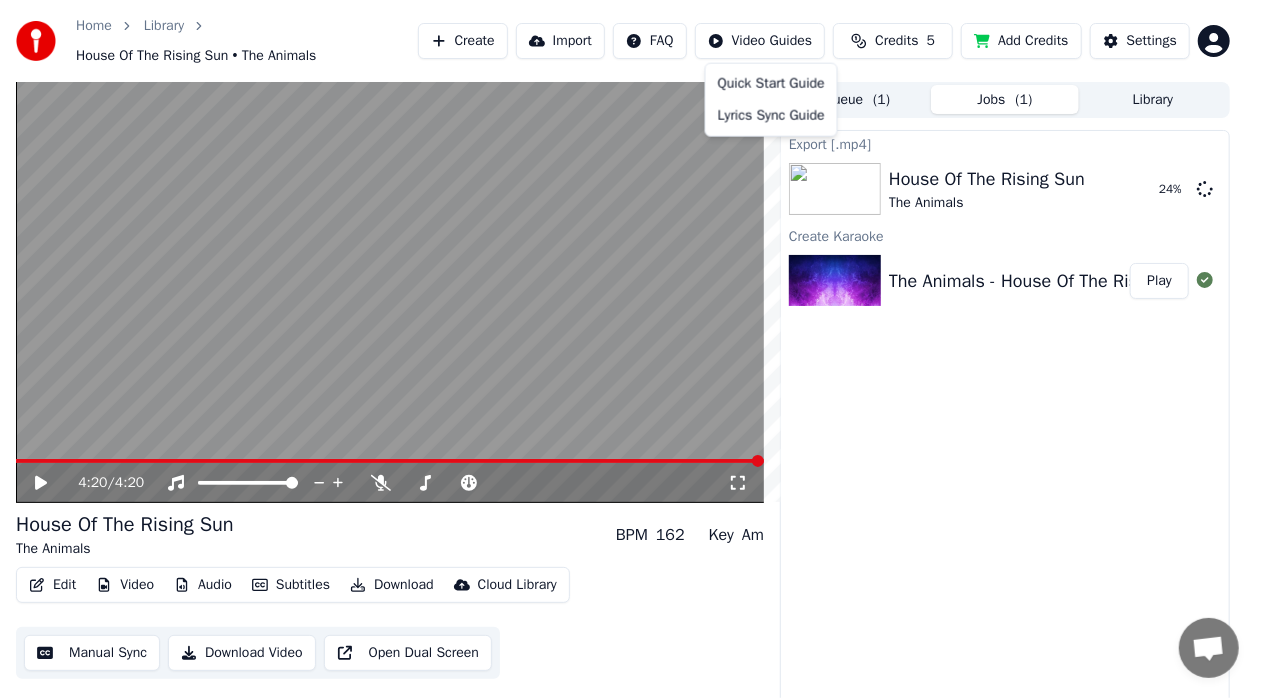 click on "Home Library House Of The Rising Sun • The Animals Create Import FAQ Video Guides Credits 5 Add Credits Settings 4:20  /  4:20 House Of The Rising Sun The Animals BPM 162 Key Am Edit Video Audio Subtitles Download Cloud Library Manual Sync Download Video Open Dual Screen Queue ( 1 ) Jobs ( 1 ) Library Export [.mp4] House Of The Rising Sun The Animals 24 % Create Karaoke The Animals - House Of The Rising Sun  Play Quick Start Guide Lyrics Sync Guide" at bounding box center (631, 349) 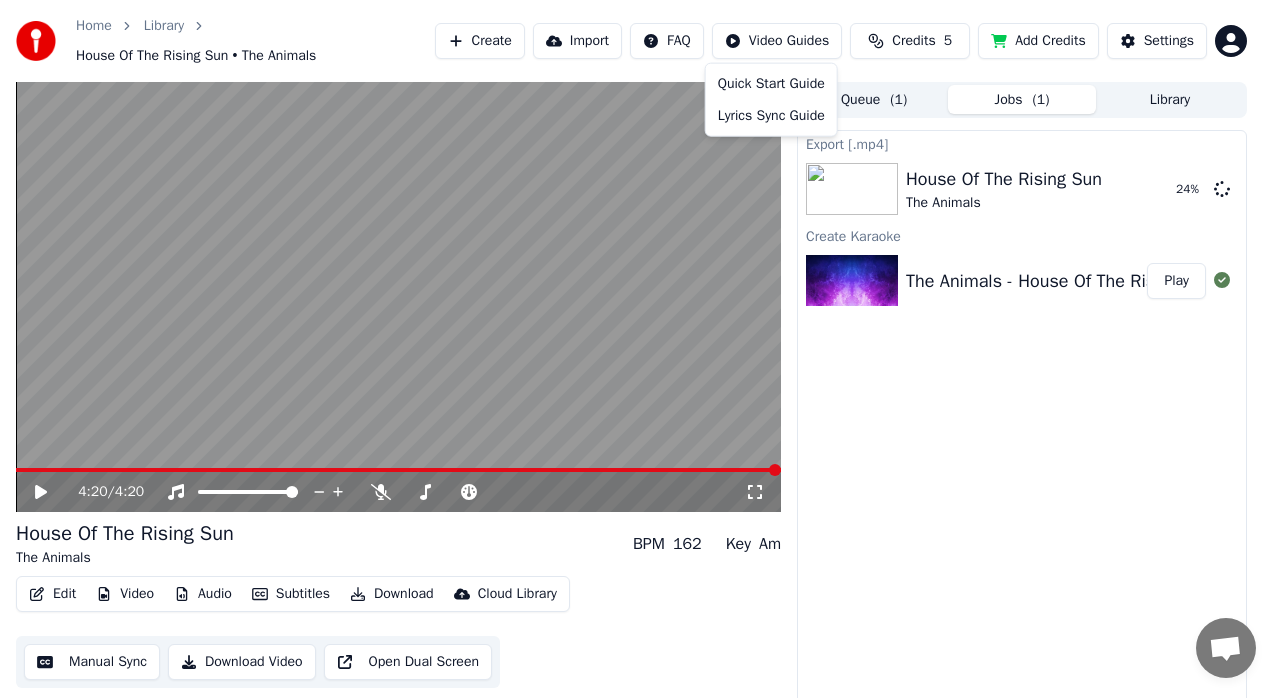 click on "Home Library House Of The Rising Sun • The Animals Create Import FAQ Video Guides Credits 5 Add Credits Settings 4:20  /  4:20 House Of The Rising Sun The Animals BPM 162 Key Am Edit Video Audio Subtitles Download Cloud Library Manual Sync Download Video Open Dual Screen Queue ( 1 ) Jobs ( 1 ) Library Export [.mp4] House Of The Rising Sun The Animals 24 % Create Karaoke The Animals - House Of The Rising Sun  Play Quick Start Guide Lyrics Sync Guide" at bounding box center (640, 349) 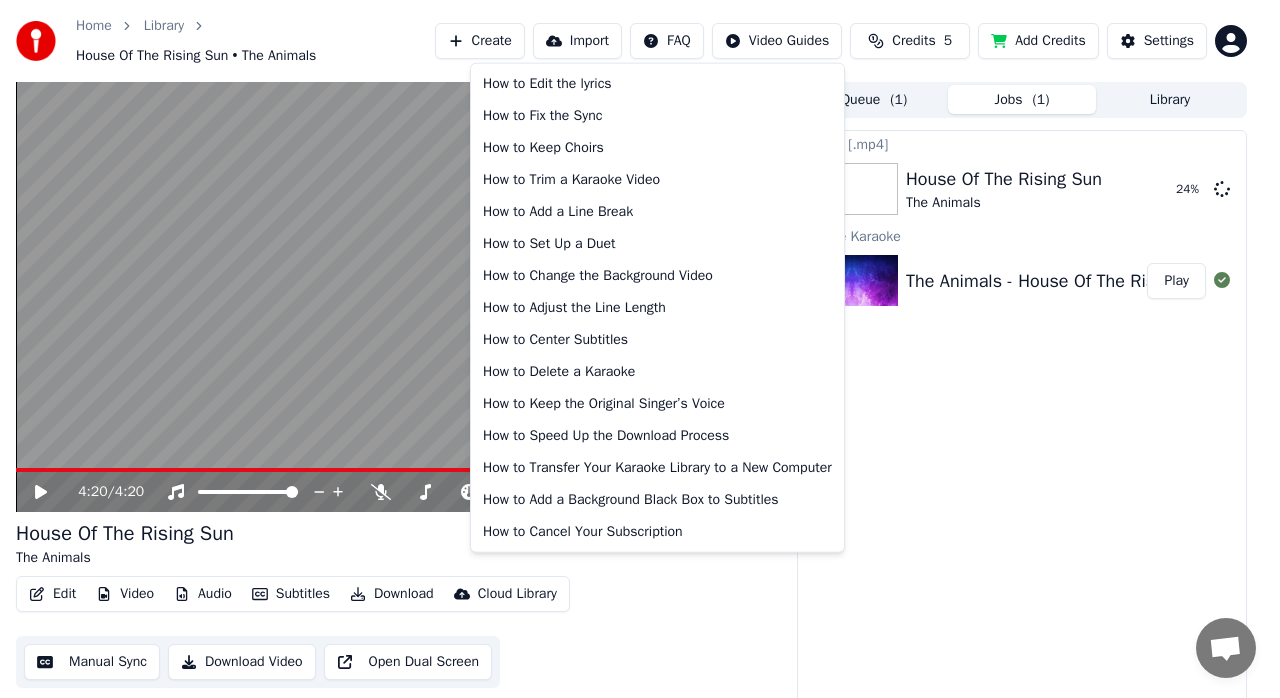 click on "Home Library House Of The Rising Sun • The Animals Create Import FAQ Video Guides Credits 5 Add Credits Settings 4:20  /  4:20 House Of The Rising Sun The Animals BPM 162 Key Am Edit Video Audio Subtitles Download Cloud Library Manual Sync Download Video Open Dual Screen Queue ( 1 ) Jobs ( 1 ) Library Export [.mp4] House Of The Rising Sun The Animals 24 % Create Karaoke The Animals - House Of The Rising Sun  Play How to Edit the lyrics How to Fix the Sync How to Keep Choirs How to Trim a Karaoke Video How to Add a Line Break How to Set Up a Duet How to Change the Background Video How to Adjust the Line Length How to Center Subtitles How to Delete a Karaoke How to Keep the Original Singer’s Voice How to Speed Up the Download Process How to Transfer Your Karaoke Library to a New Computer How to Add a Background Black Box to Subtitles How to Cancel Your Subscription" at bounding box center (640, 349) 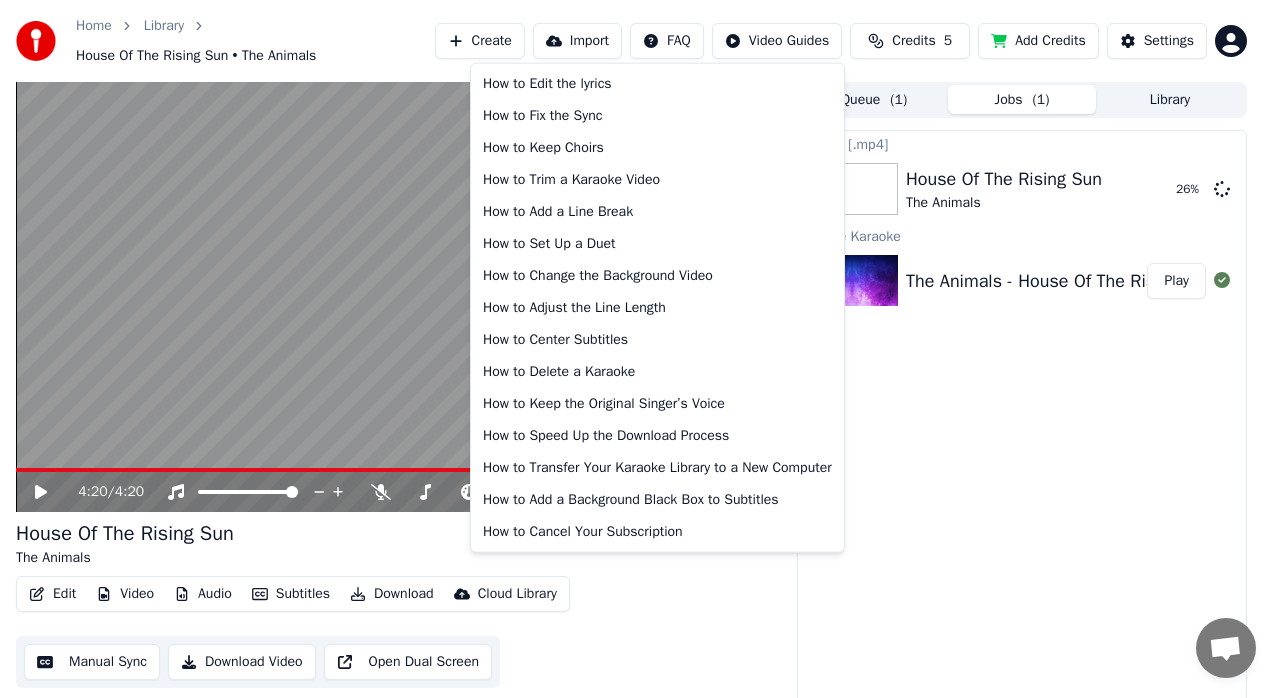 click on "Home Library House Of The Rising Sun • The Animals Create Import FAQ Video Guides Credits 5 Add Credits Settings 4:20  /  4:20 House Of The Rising Sun The Animals BPM 162 Key Am Edit Video Audio Subtitles Download Cloud Library Manual Sync Download Video Open Dual Screen Queue ( 1 ) Jobs ( 1 ) Library Export [.mp4] House Of The Rising Sun The Animals 26 % Create Karaoke The Animals - House Of The Rising Sun  Play How to Edit the lyrics How to Fix the Sync How to Keep Choirs How to Trim a Karaoke Video How to Add a Line Break How to Set Up a Duet How to Change the Background Video How to Adjust the Line Length How to Center Subtitles How to Delete a Karaoke How to Keep the Original Singer’s Voice How to Speed Up the Download Process How to Transfer Your Karaoke Library to a New Computer How to Add a Background Black Box to Subtitles How to Cancel Your Subscription" at bounding box center (640, 349) 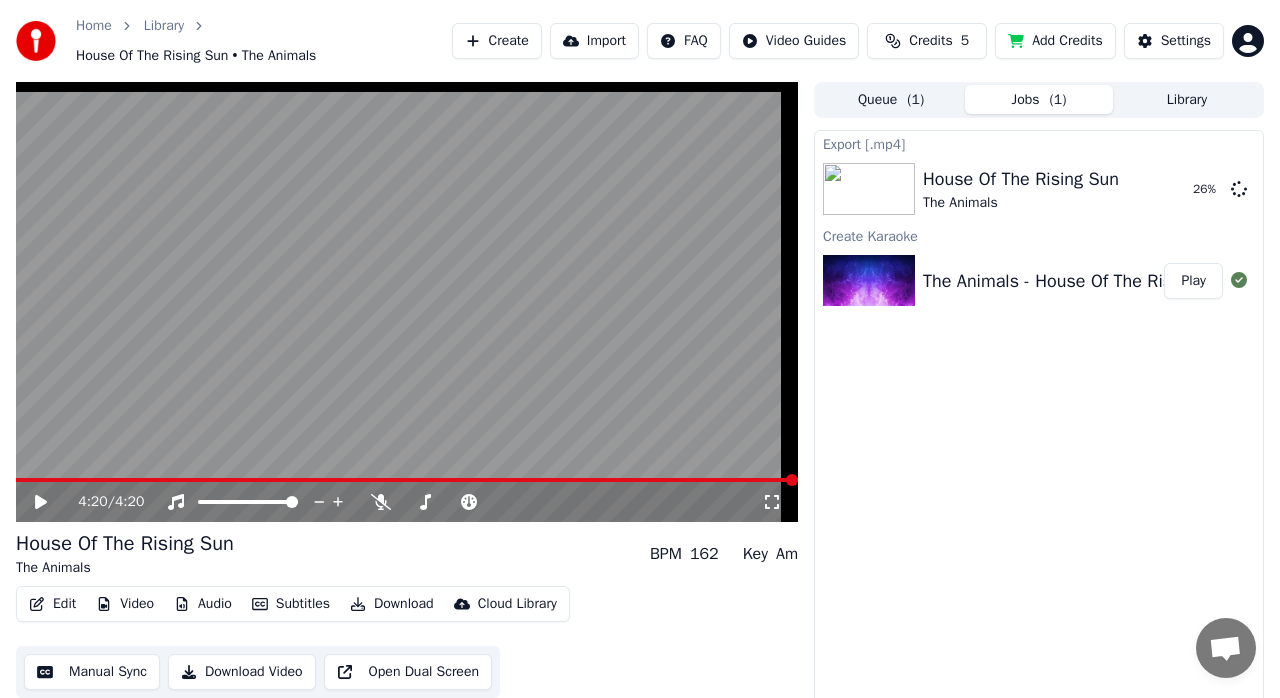 click on "Home Library House Of The Rising Sun • The Animals Create Import FAQ Video Guides Credits 5 Add Credits Settings 4:20  /  4:20 House Of The Rising Sun The Animals BPM 162 Key Am Edit Video Audio Subtitles Download Cloud Library Manual Sync Download Video Open Dual Screen Queue ( 1 ) Jobs ( 1 ) Library Export [.mp4] House Of The Rising Sun The Animals 26 % Create Karaoke The Animals - House Of The Rising Sun  Play" at bounding box center (640, 349) 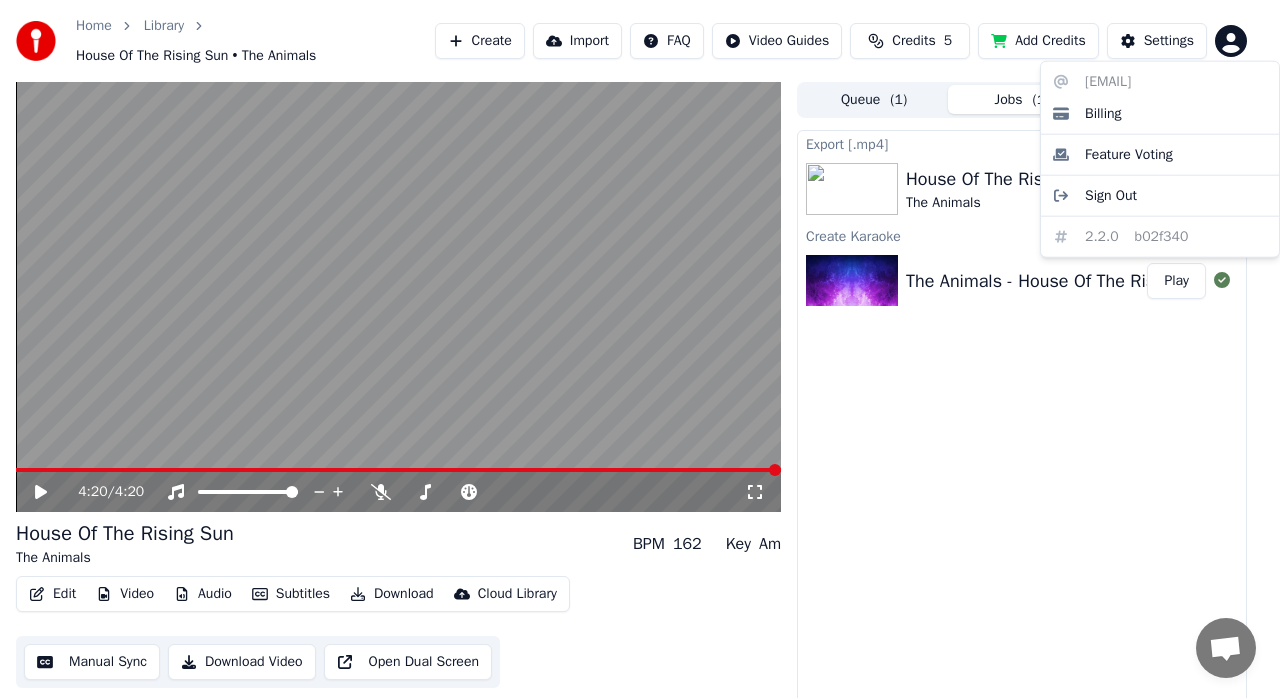 click on "Home Library House Of The Rising Sun • The Animals Create Import FAQ Video Guides Credits 5 Add Credits Settings The Animals - House Of The Rising Sun  99 % Queue ( 1 ) Jobs ( 1 ) Library The Animals - House Of The Rising Sun  99 % How to Edit the lyrics How to Fix the Sync How to Keep Choirs How to Trim a Karaoke Video How to Add a Line Break How to Set Up a Duet How to Change the Background Video How to Adjust the Line Length How to Center Subtitles How to Delete a Karaoke How to Keep the Original Singer’s Voice How to Speed Up the Download Process How to Transfer Your Karaoke Library to a New Computer How to Add a Background Black Box to Subtitles How to Cancel Your Subscription" at bounding box center [640, 349] 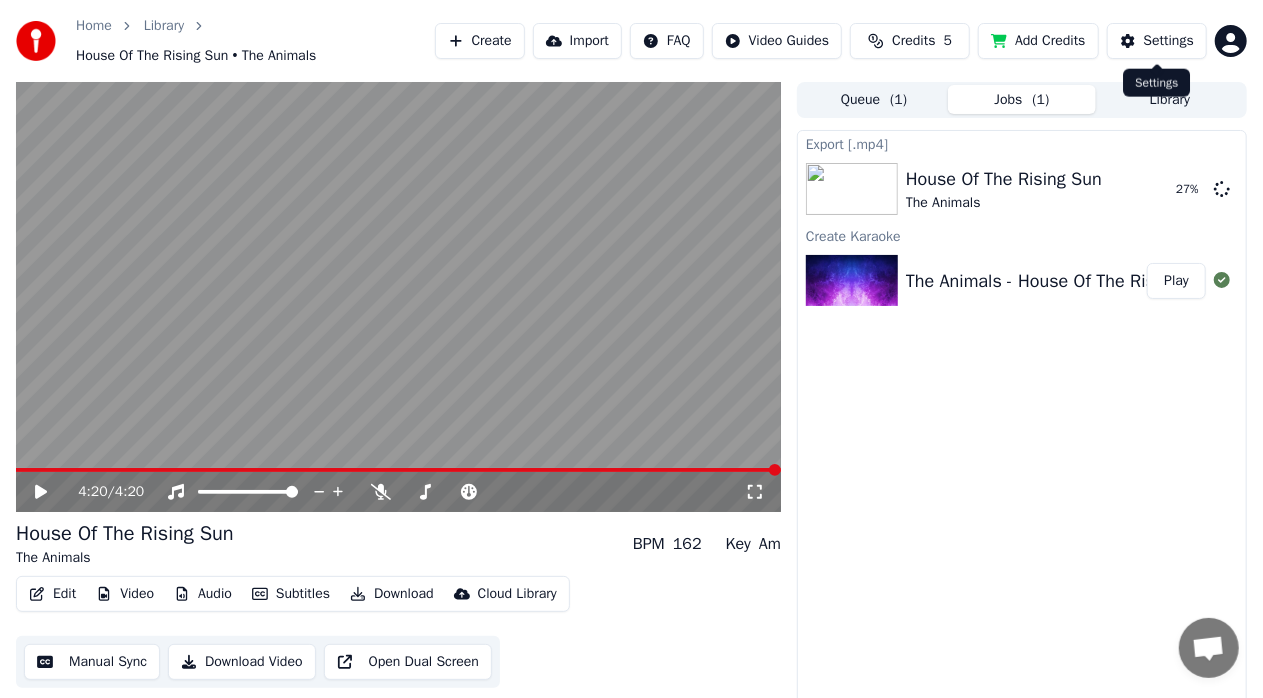 click on "Settings" at bounding box center (1157, 41) 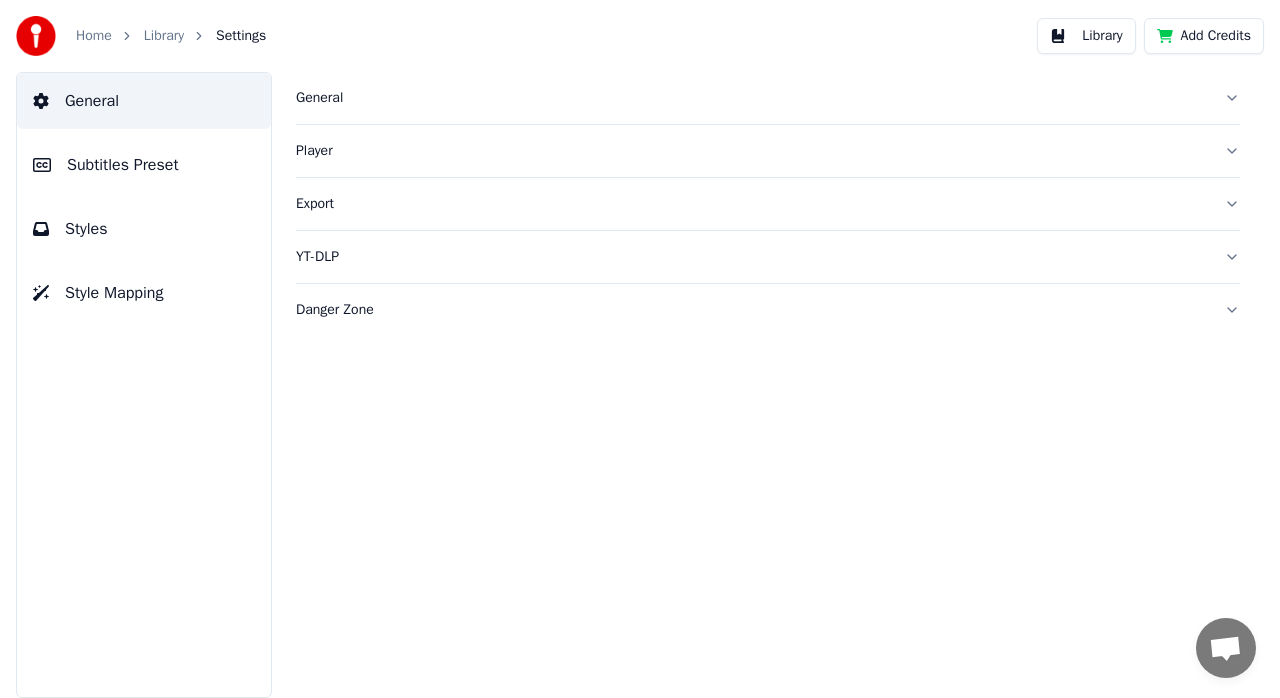 click on "General" at bounding box center (752, 98) 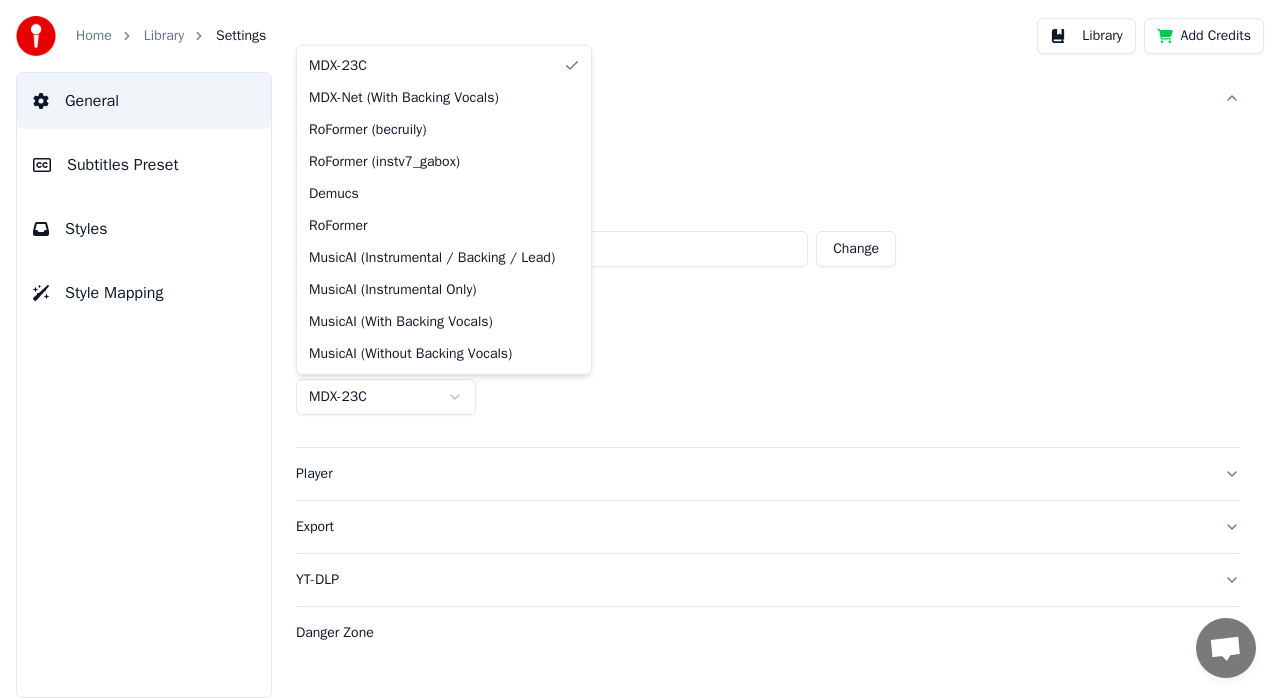 click on "**********" at bounding box center (640, 349) 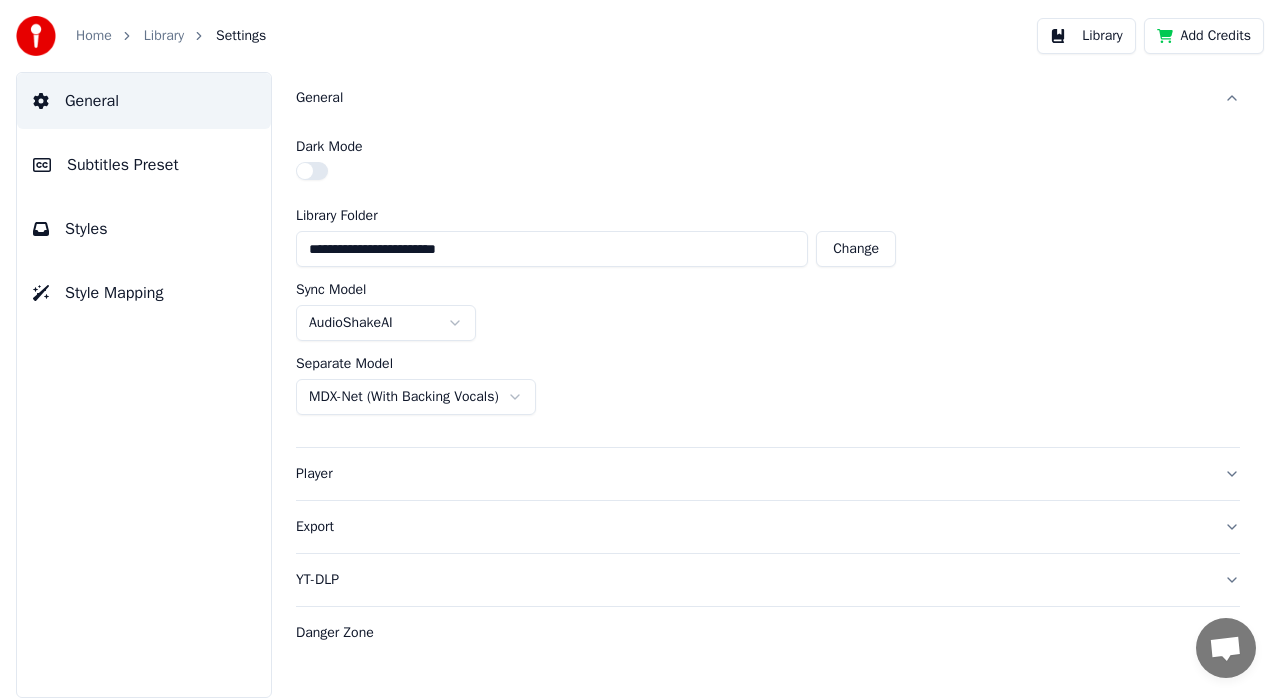 click on "Player" at bounding box center [752, 474] 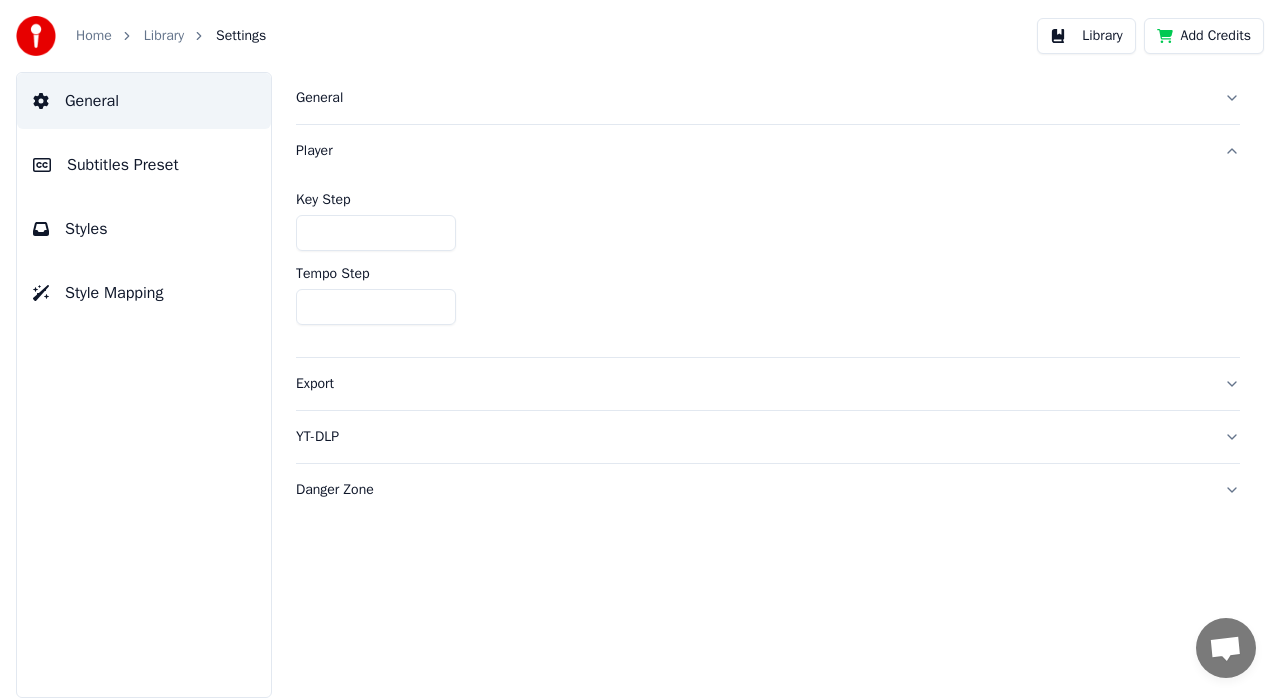 click on "Export" at bounding box center [752, 384] 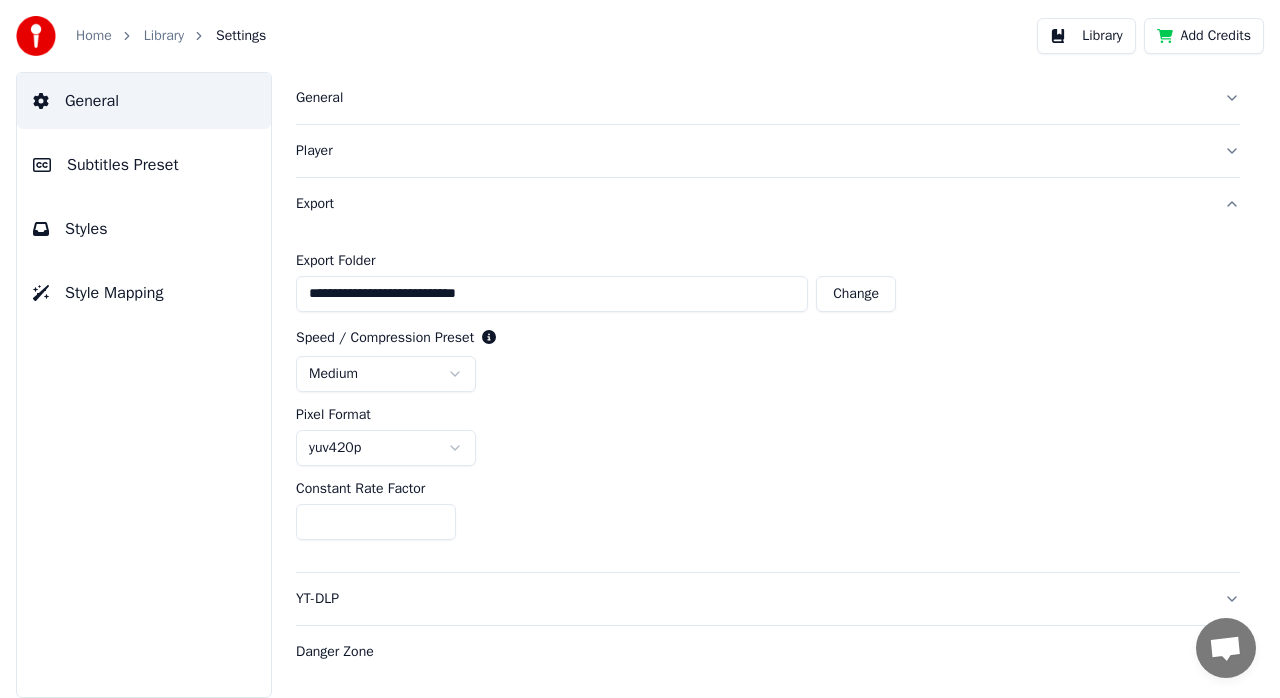 click on "Styles" at bounding box center [86, 229] 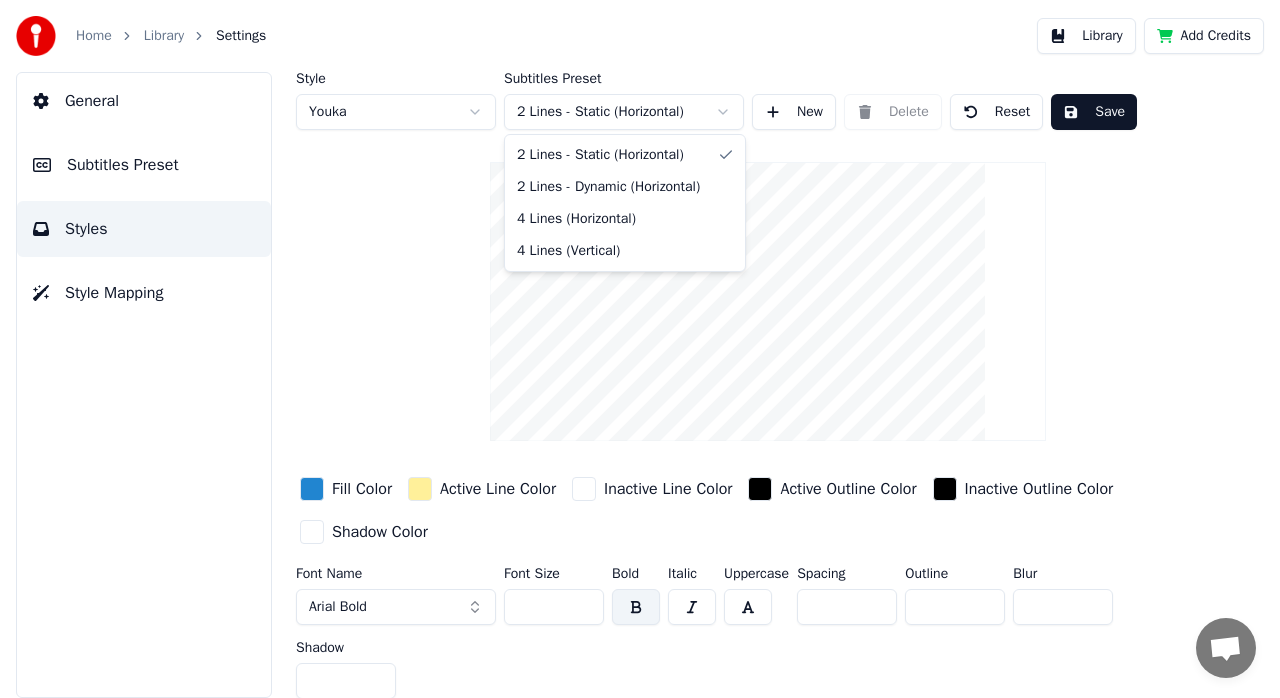 click on "Home Library Settings Library Add Credits General Subtitles Preset Styles Style Mapping Style Youka Subtitles Preset 2 Lines - Static (Horizontal) New Delete Reset Save Fill Color Active Line Color Inactive Line Color Active Outline Color Inactive Outline Color Shadow Color Font Name Arial Bold Font Size ** Bold Italic Uppercase Spacing * Outline * Blur * Shadow * 2 Lines - Static (Horizontal) 2 Lines - Dynamic (Horizontal) 4 Lines (Horizontal) 4 Lines (Vertical)" at bounding box center [640, 349] 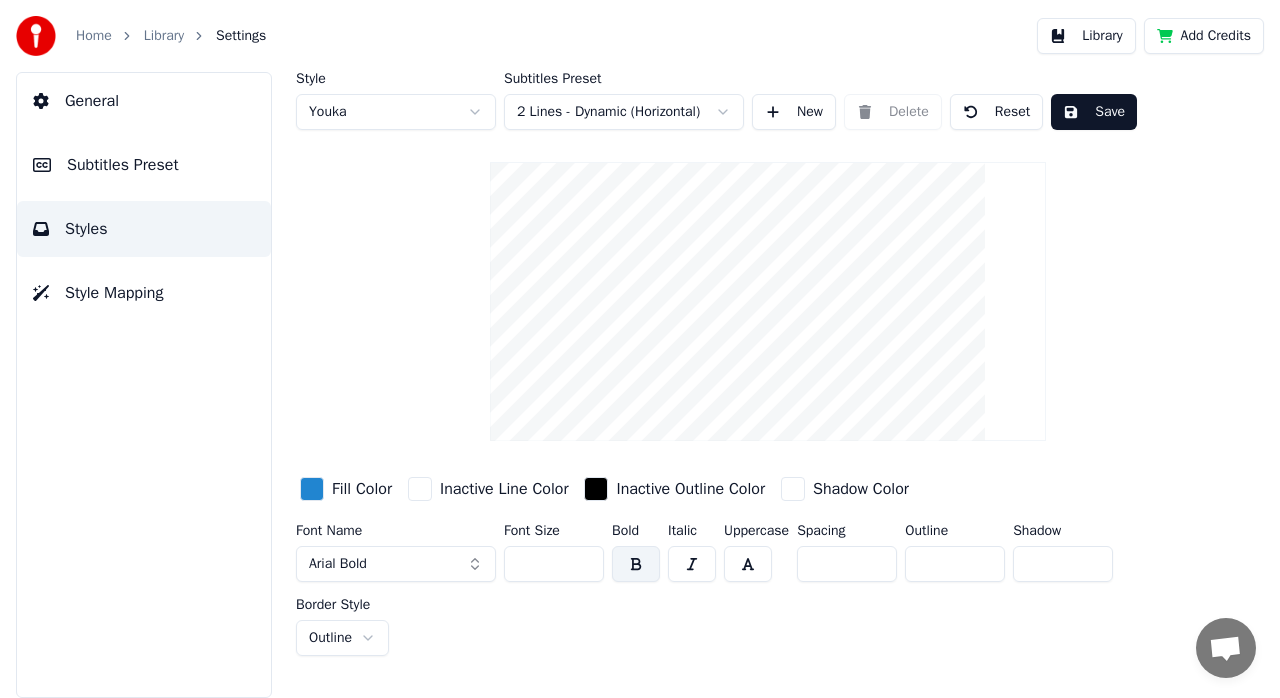 click on "Home Library Settings Library Add Credits General Subtitles Preset Styles Style Mapping Style Youka Subtitles Preset 2 Lines - Dynamic (Horizontal) New Delete Reset Save Fill Color Inactive Line Color Inactive Outline Color Shadow Color Font Name Arial Bold Font Size ** Bold Italic Uppercase Spacing * Outline * Shadow * Border Style Outline" at bounding box center [640, 349] 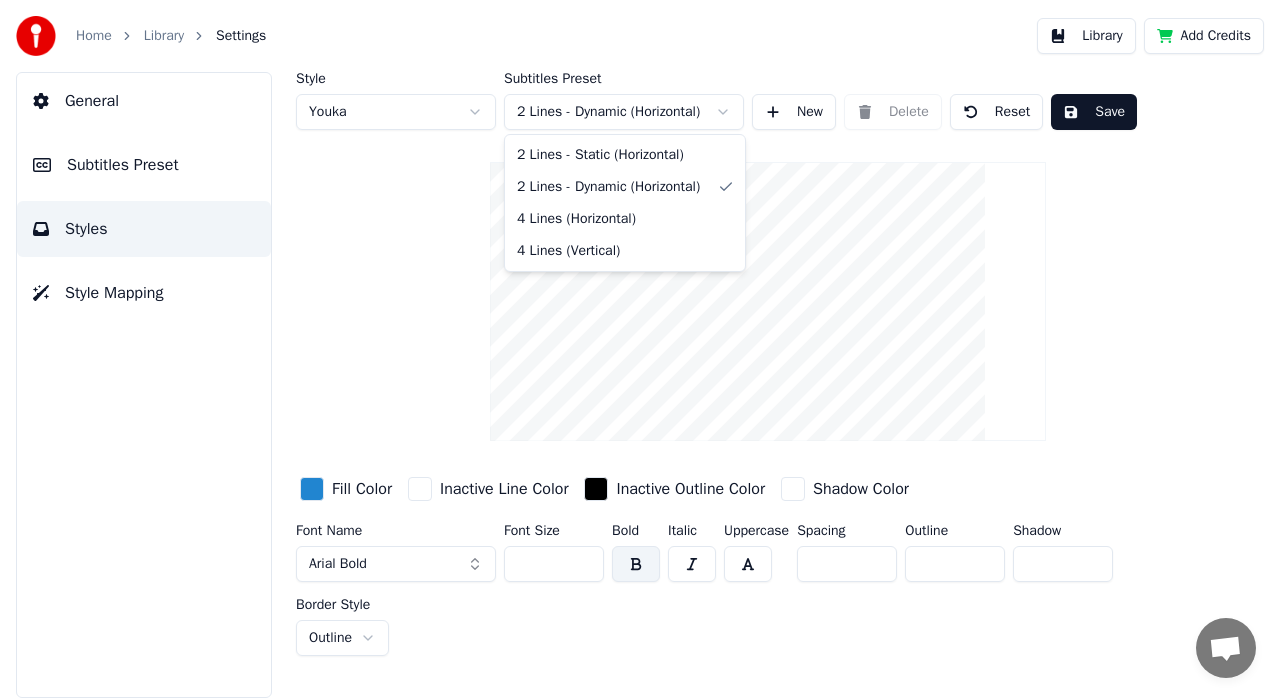 click on "Home Library Settings Library Add Credits General Subtitles Preset Styles Style Mapping Style Youka Subtitles Preset 2 Lines - Dynamic (Horizontal) New Delete Reset Save Fill Color Inactive Line Color Inactive Outline Color Shadow Color Font Name Arial Bold Font Size ** Bold Italic Uppercase Spacing * Outline * Shadow * Border Style Outline 2 Lines - Static (Horizontal) 2 Lines - Dynamic (Horizontal) 4 Lines (Horizontal) 4 Lines (Vertical)" at bounding box center (640, 349) 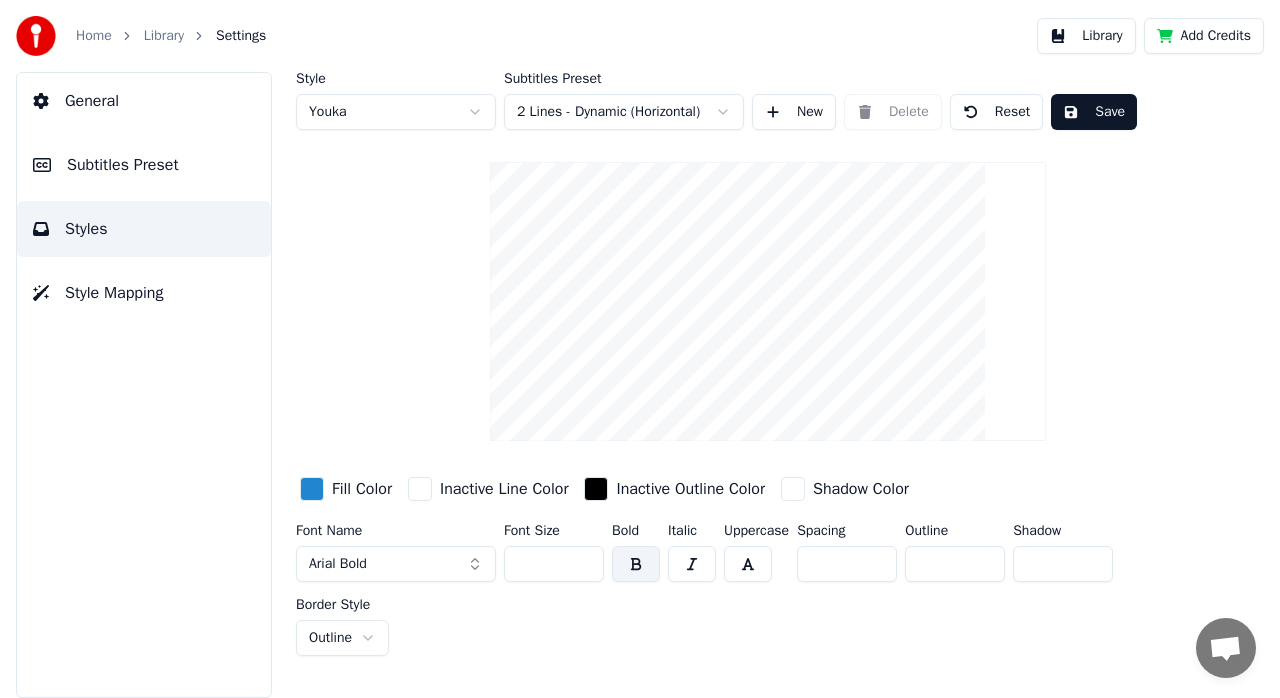 click on "Styles" at bounding box center (144, 229) 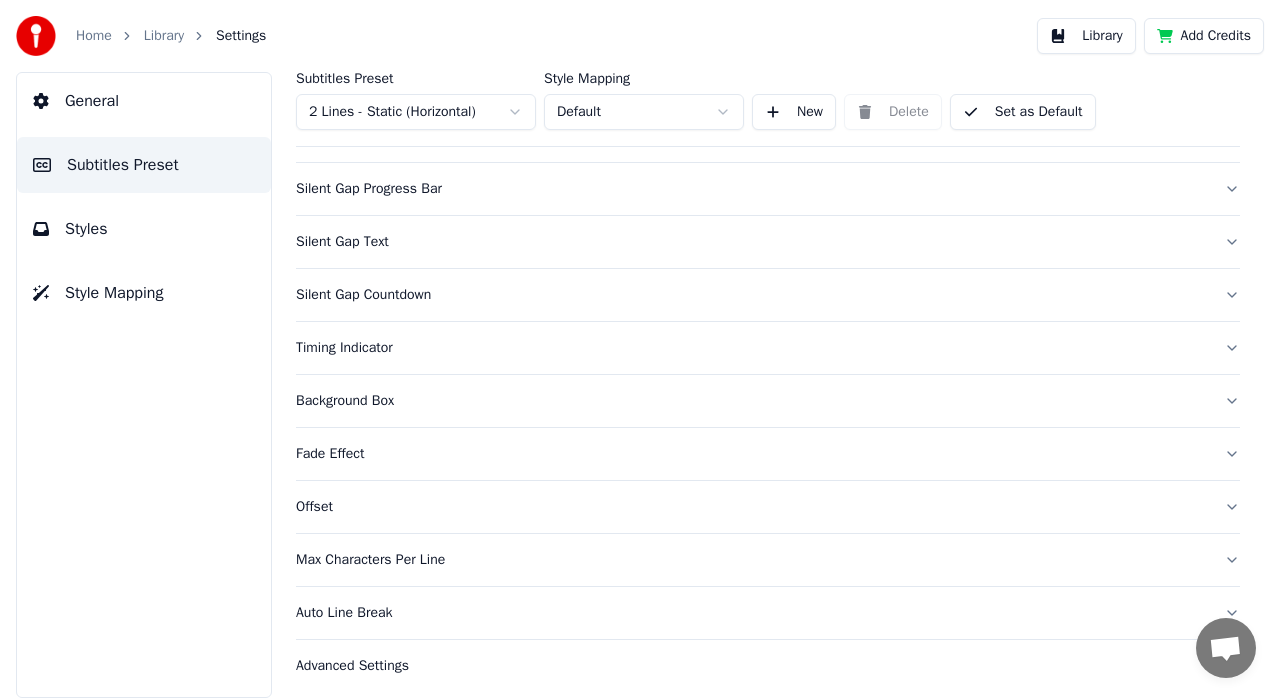 scroll, scrollTop: 188, scrollLeft: 0, axis: vertical 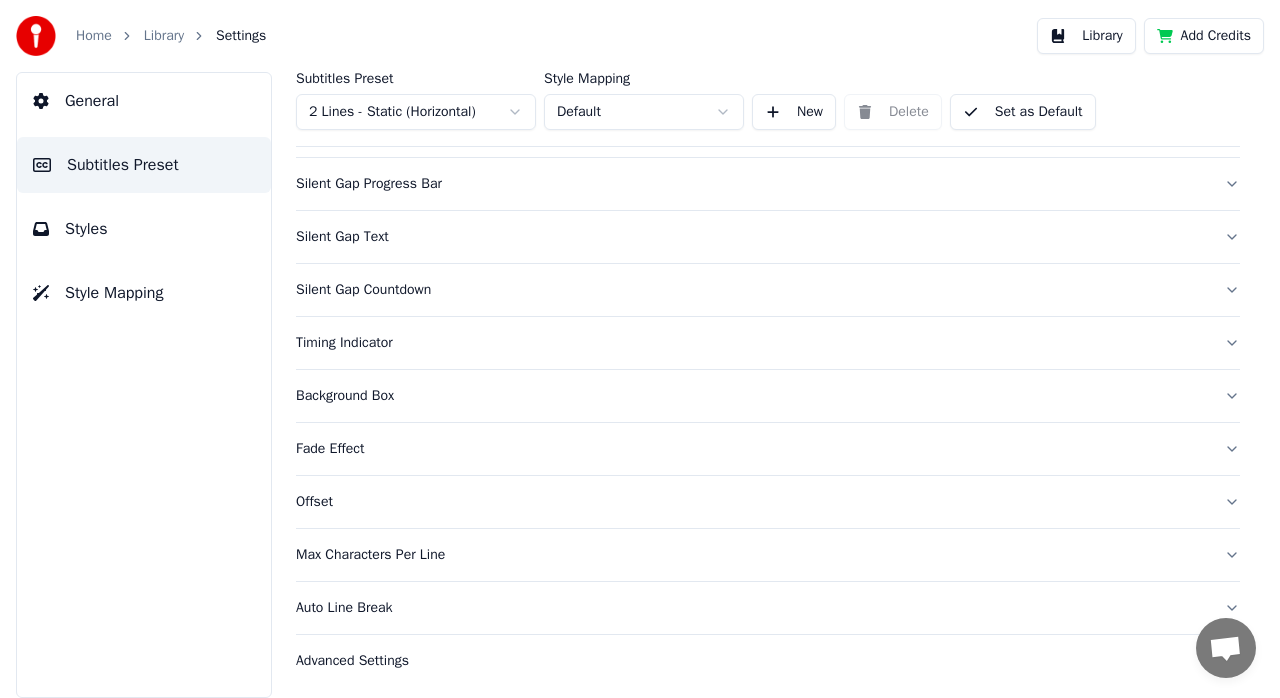 click on "Advanced Settings" at bounding box center [752, 661] 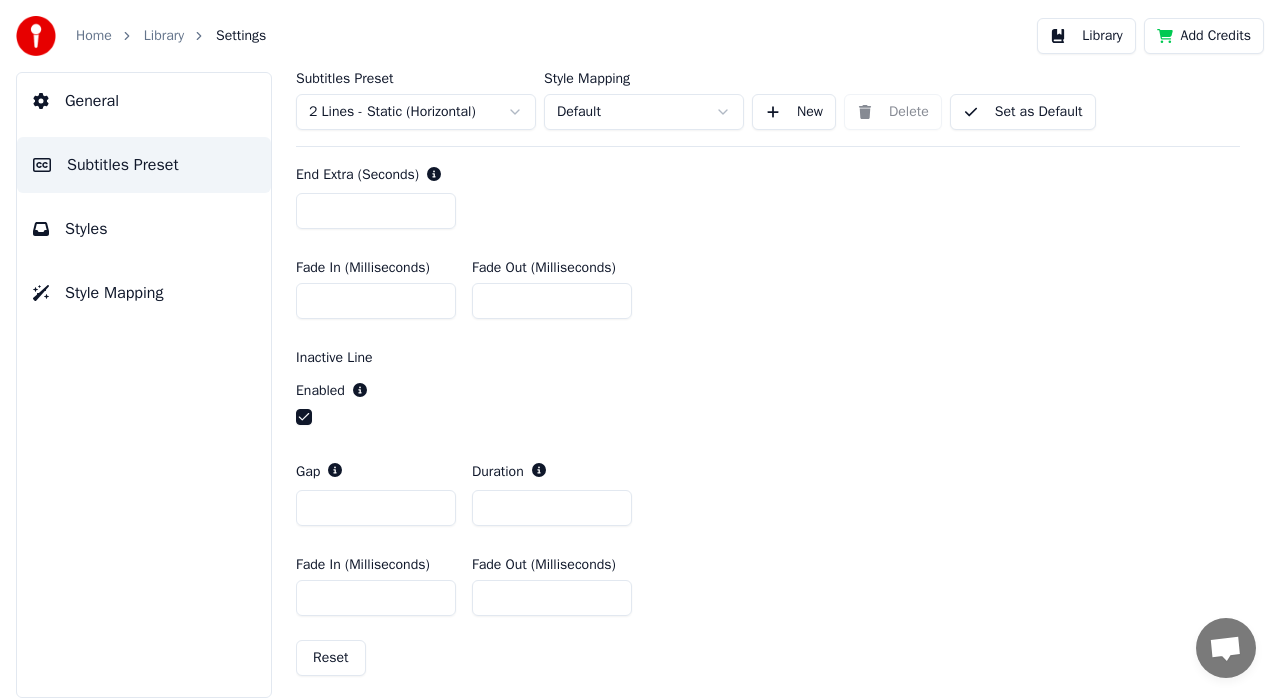 scroll, scrollTop: 772, scrollLeft: 0, axis: vertical 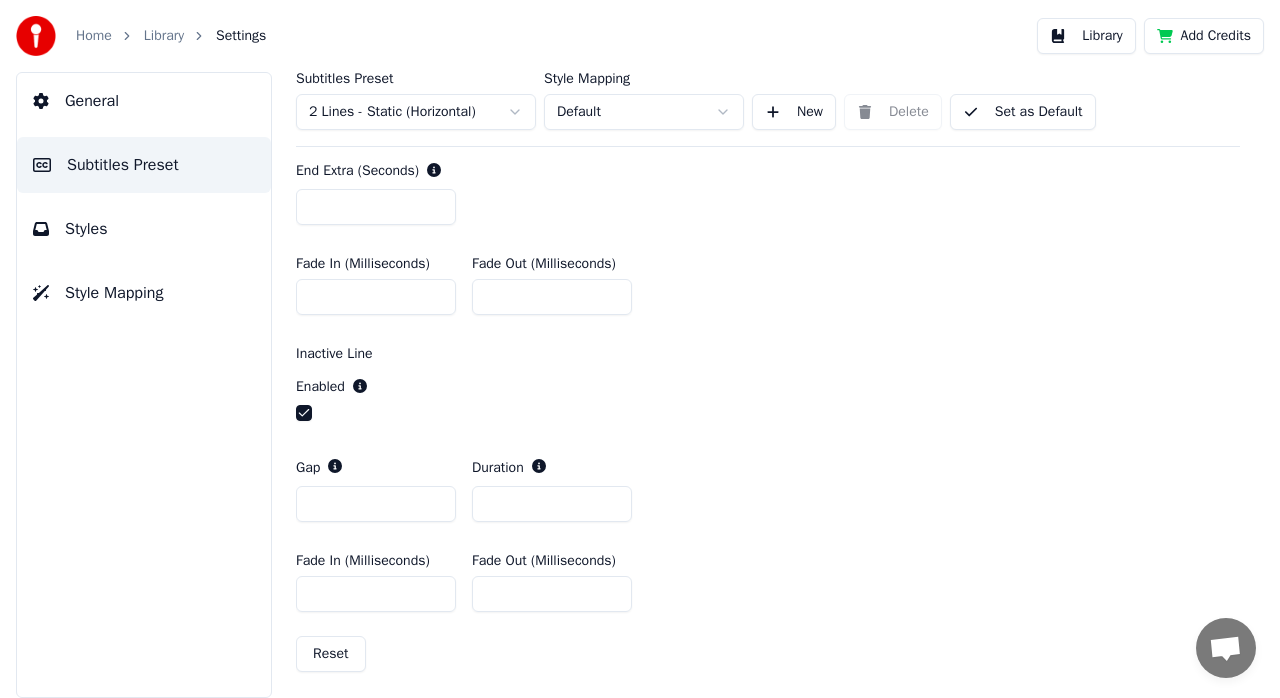 click on "Styles" at bounding box center (86, 229) 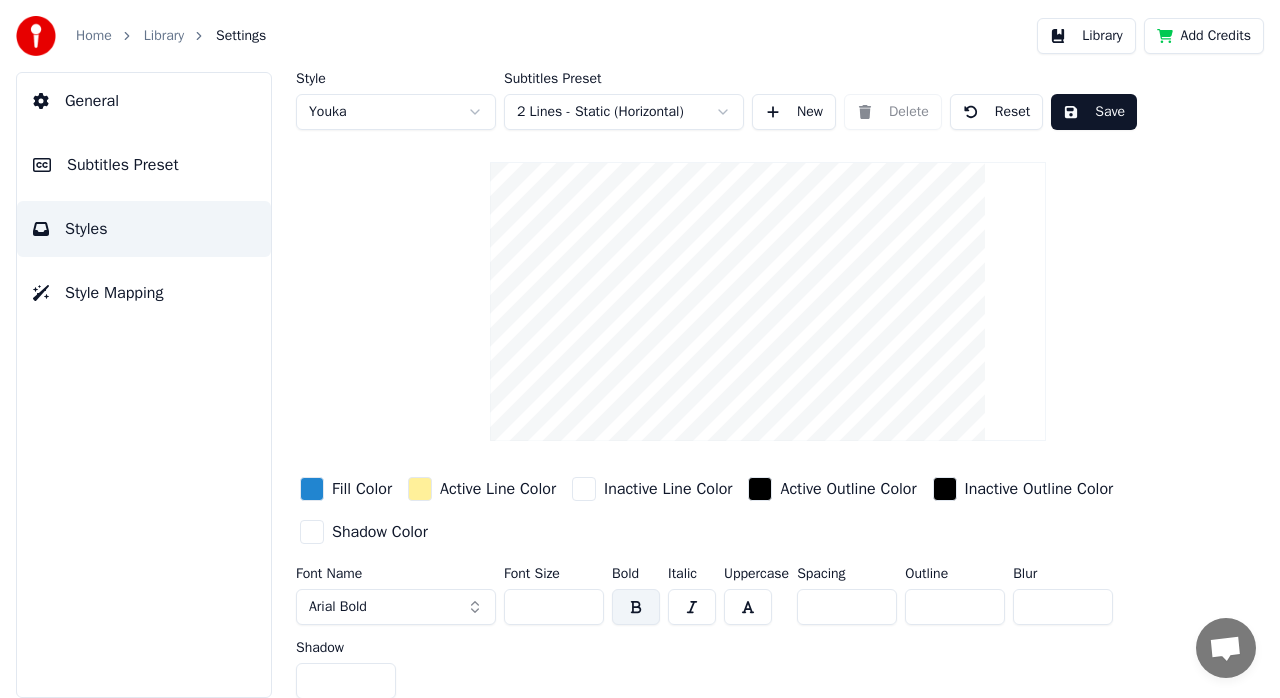 click on "Home" at bounding box center (94, 36) 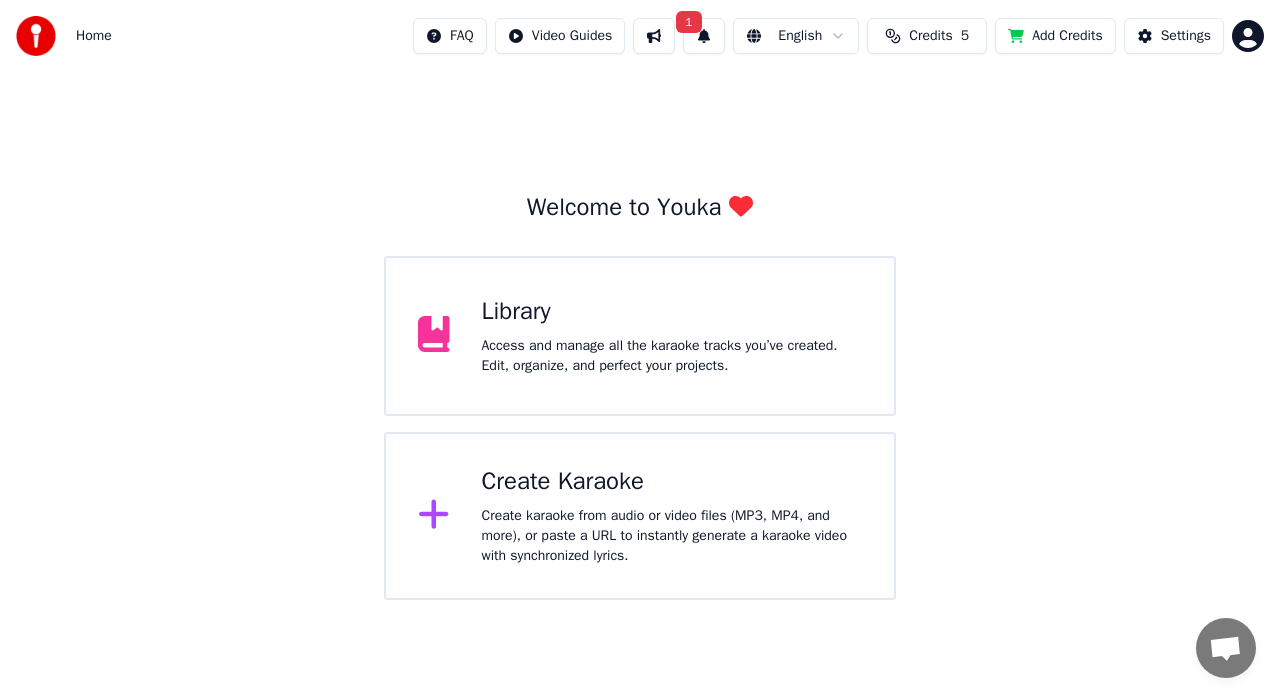 click on "1" at bounding box center [688, 22] 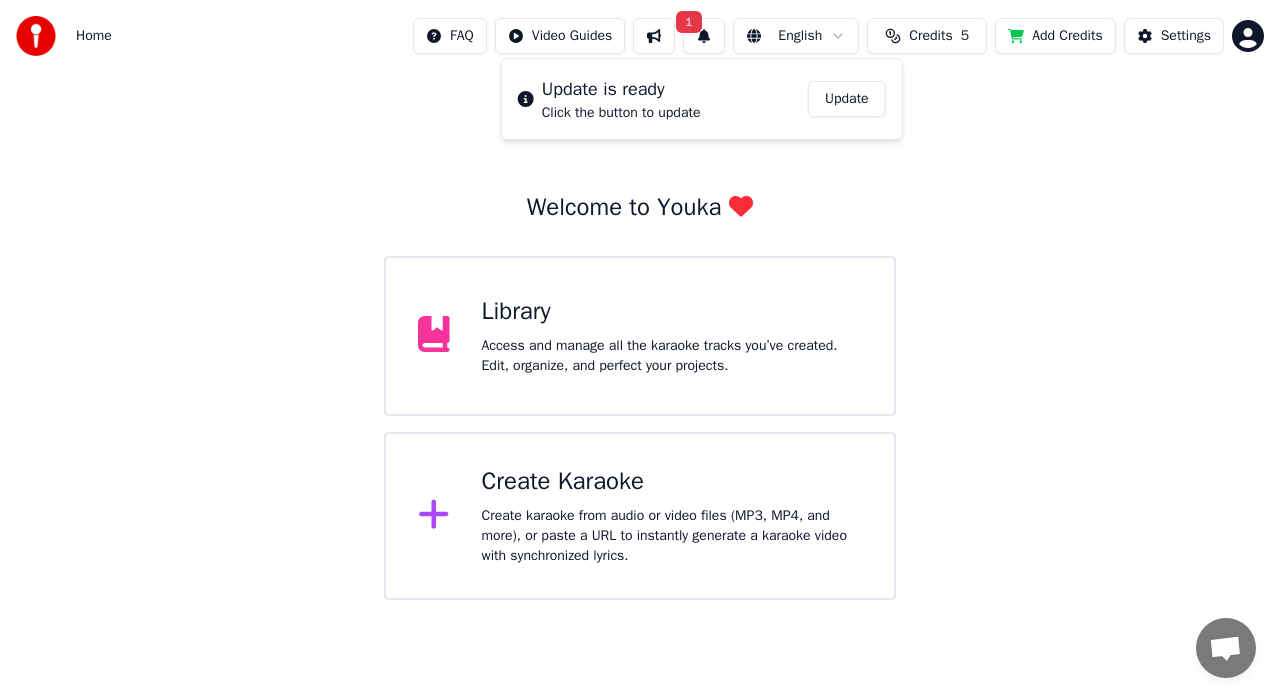 click on "Update" at bounding box center (847, 99) 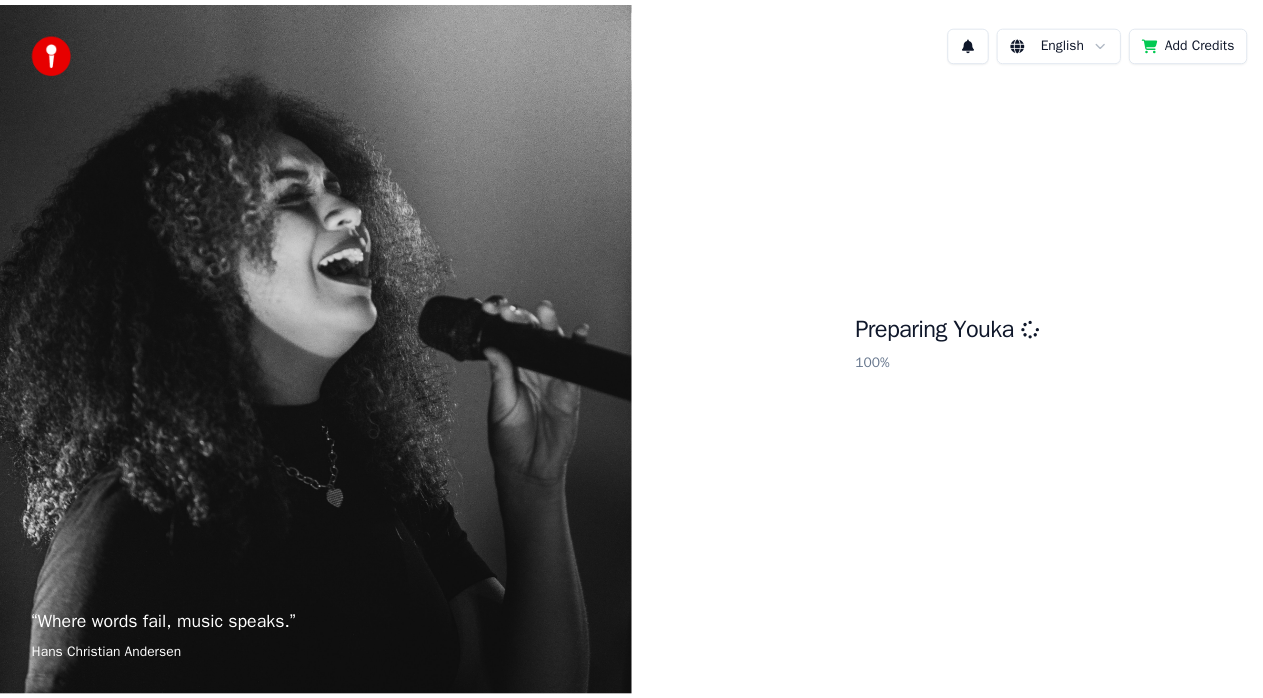 scroll, scrollTop: 0, scrollLeft: 0, axis: both 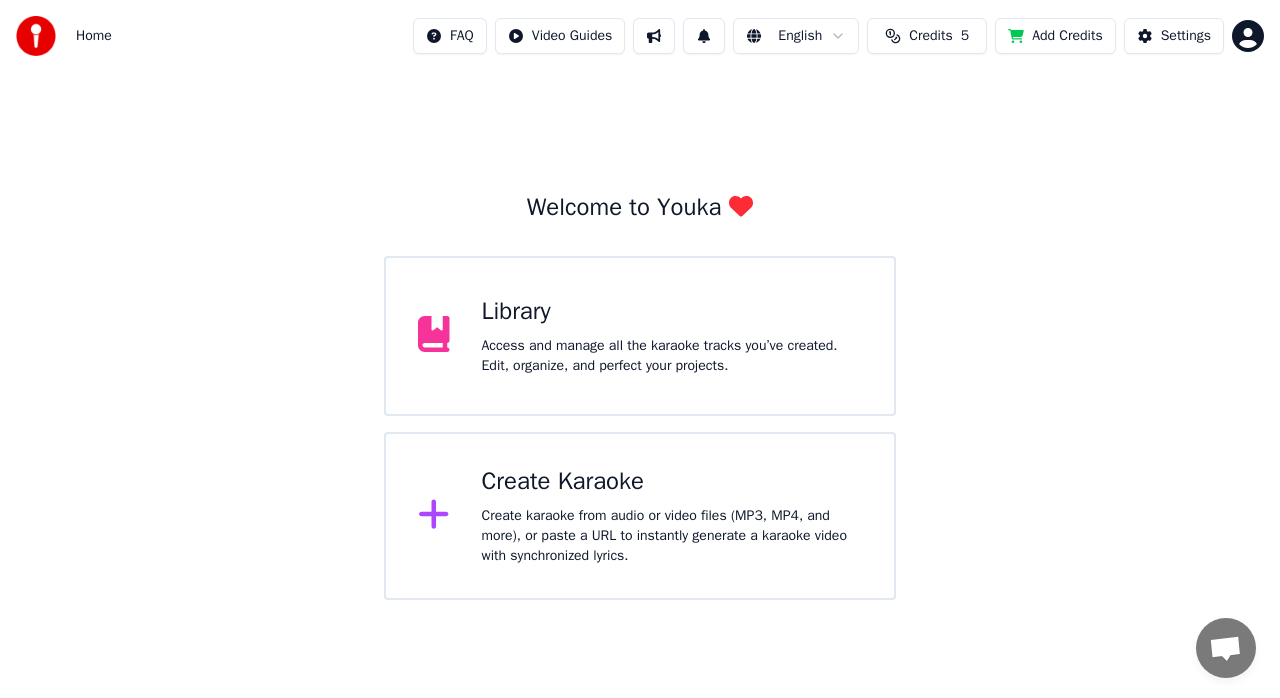 click on "Library" at bounding box center (672, 312) 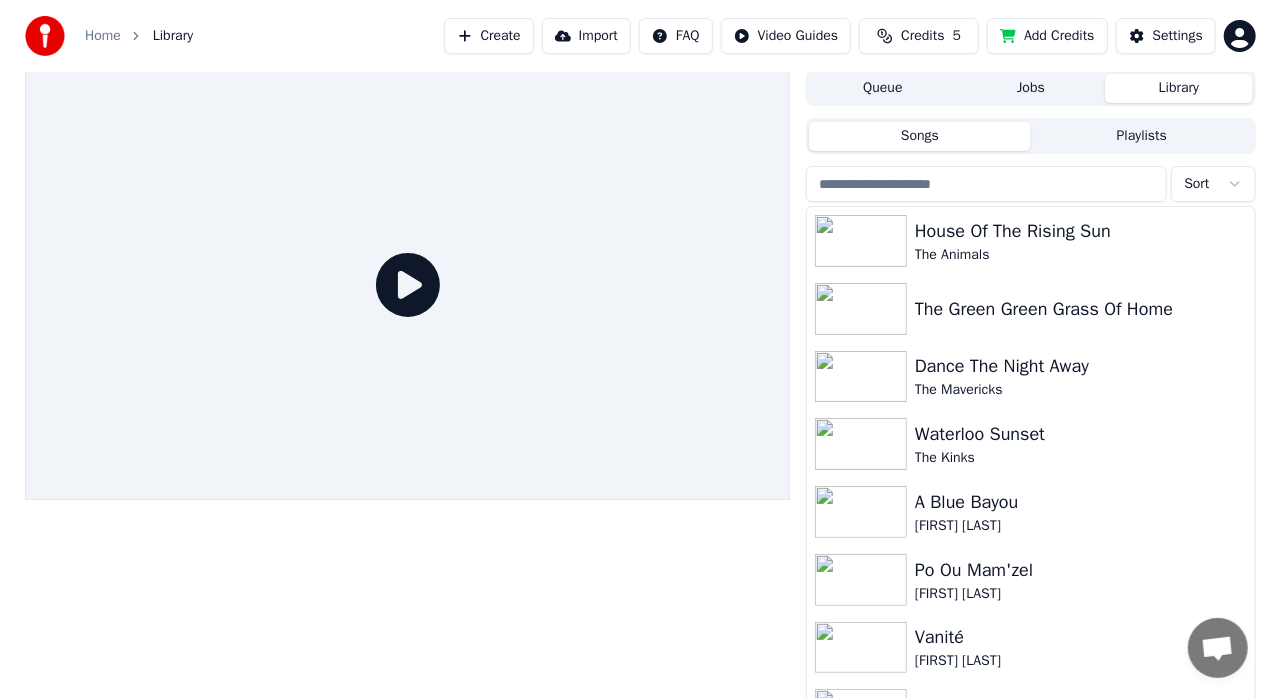 scroll, scrollTop: 0, scrollLeft: 0, axis: both 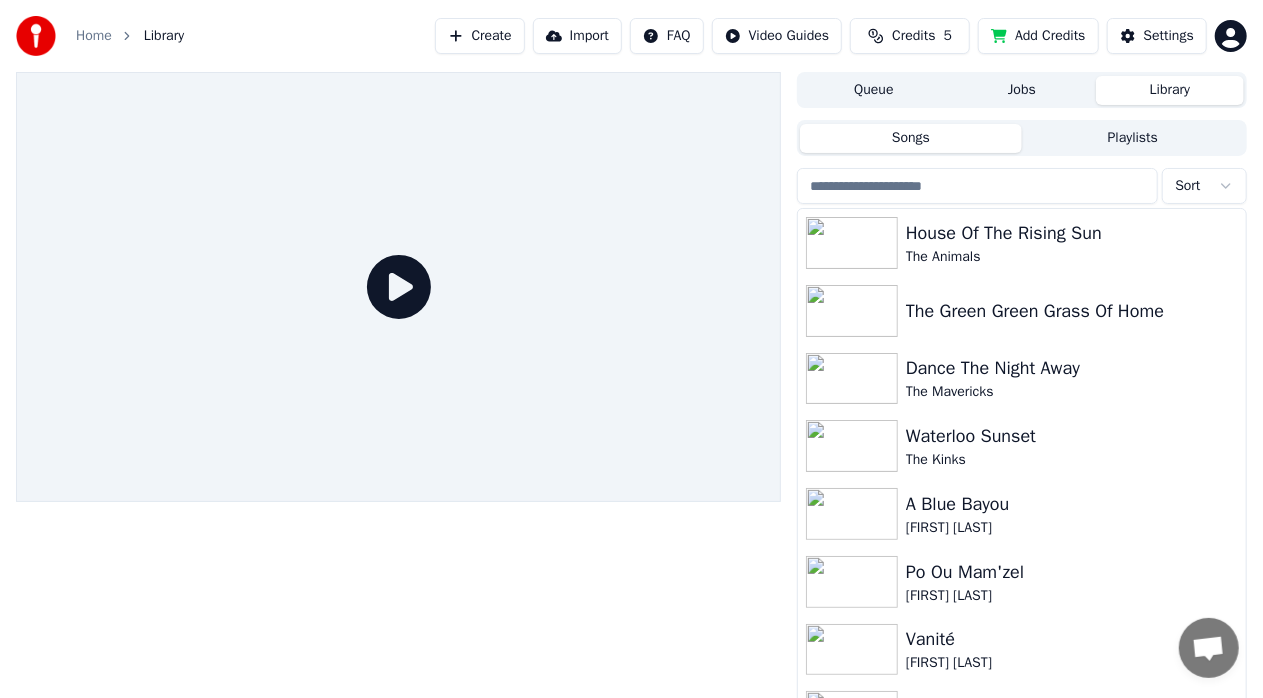 click on "Library" at bounding box center [164, 36] 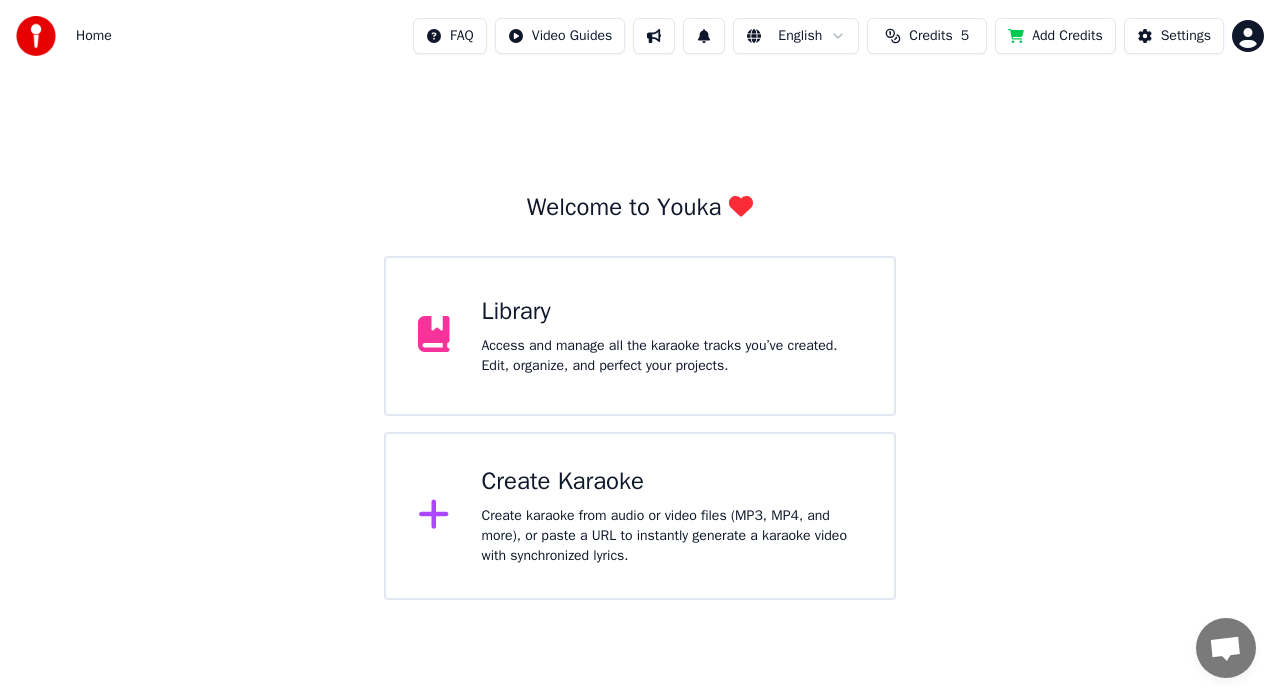 click on "Create Karaoke" at bounding box center (672, 482) 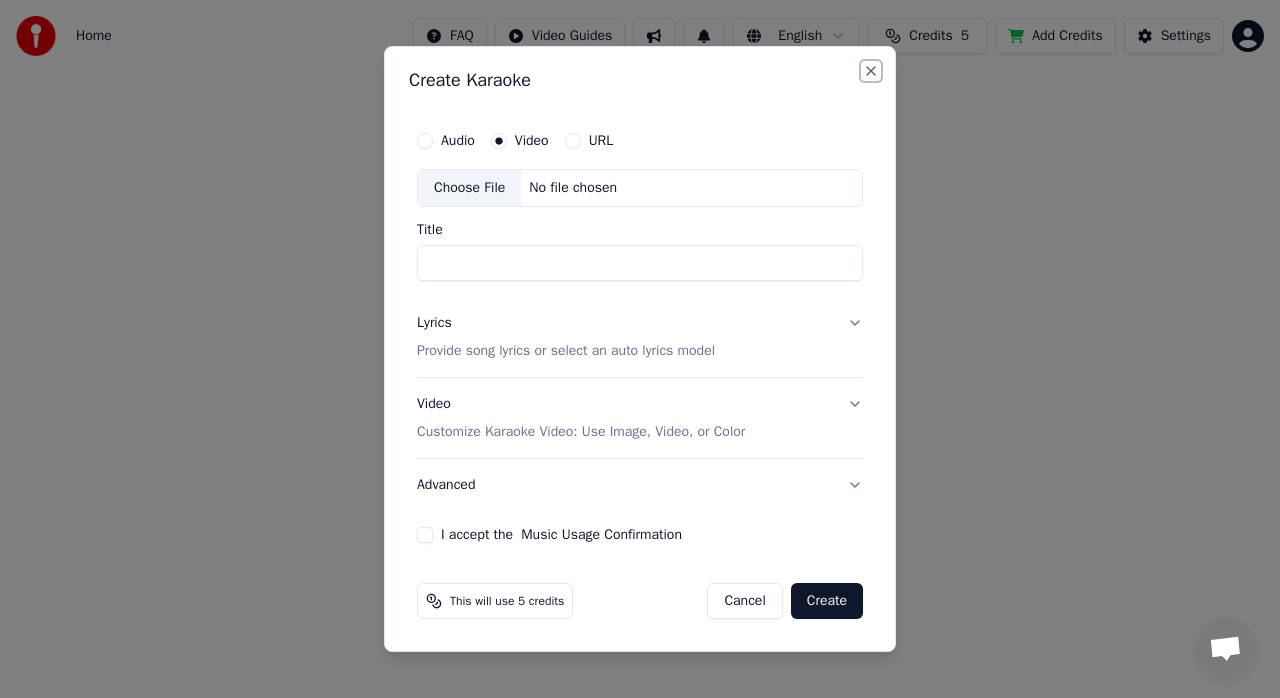 click on "Close" at bounding box center [871, 71] 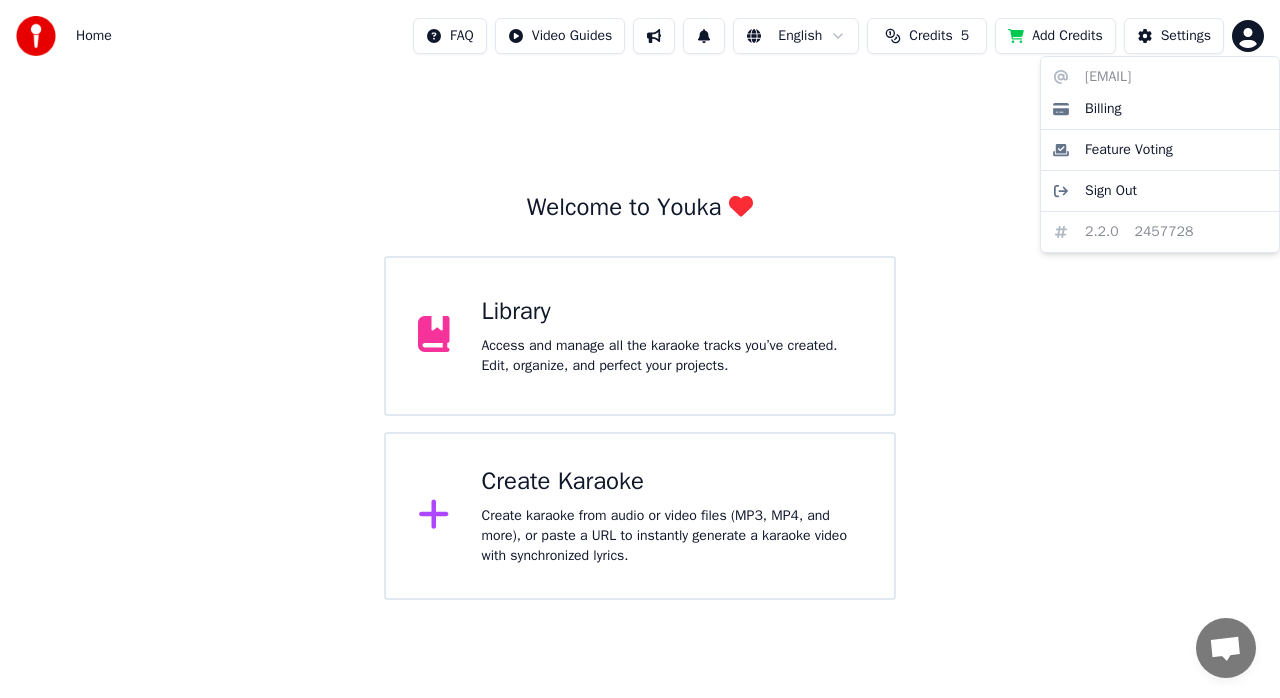 click on "Home FAQ Video Guides English Credits 5 Add Credits Settings Welcome to Youka Library Access and manage all the karaoke tracks you’ve created. Edit, organize, and perfect your projects. Create Karaoke Create karaoke from audio or video files (MP3, MP4, and more), or paste a URL to instantly generate a karaoke video with synchronized lyrics. 1kaya1@gmx.com Billing Feature Voting Sign Out 2.2.0 2457728" at bounding box center [640, 300] 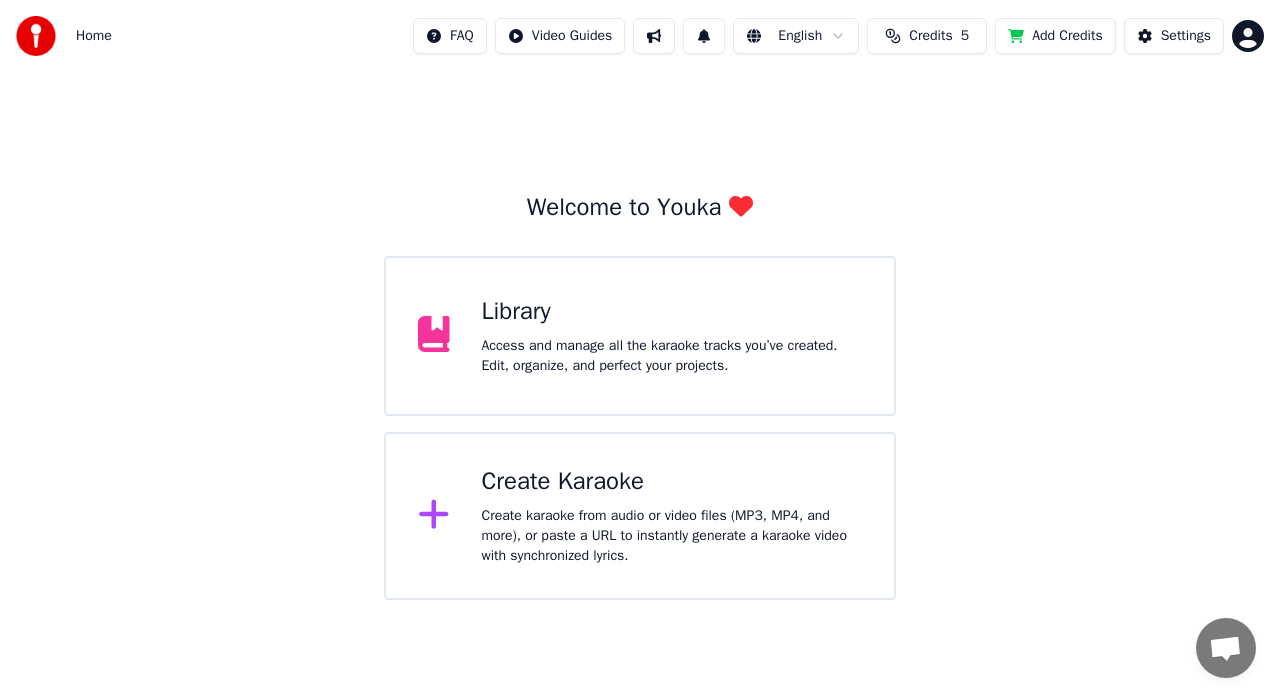 click at bounding box center [36, 36] 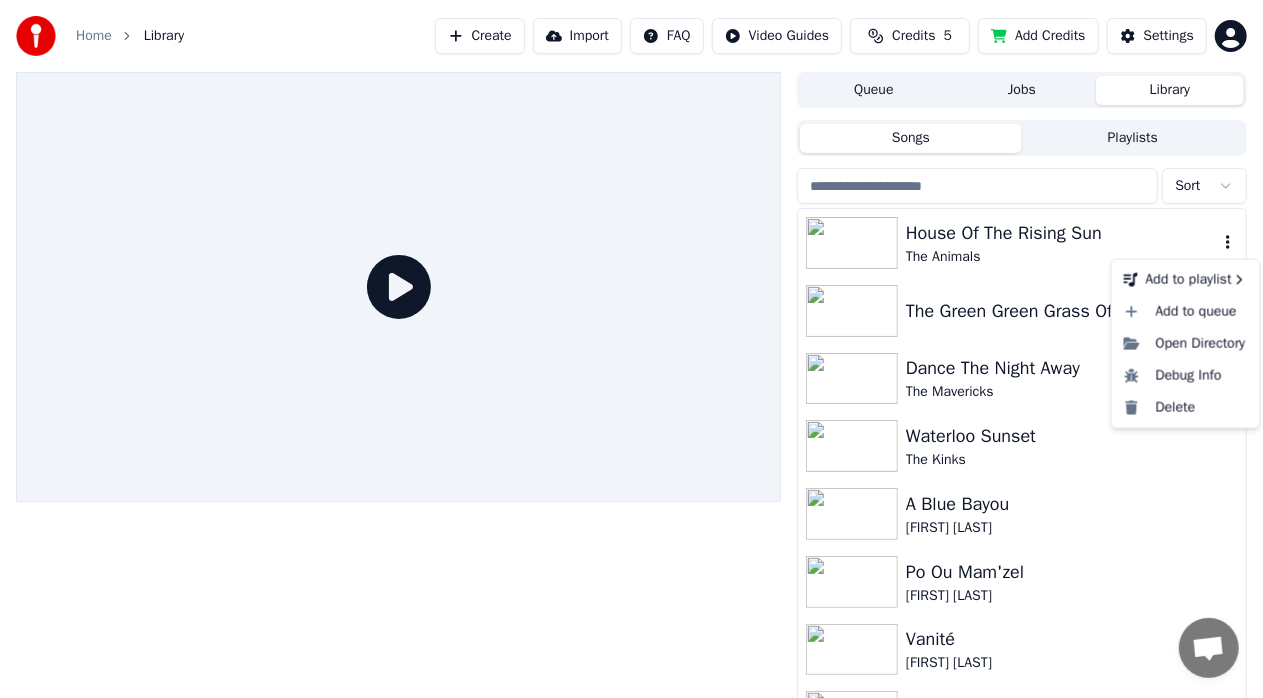 click 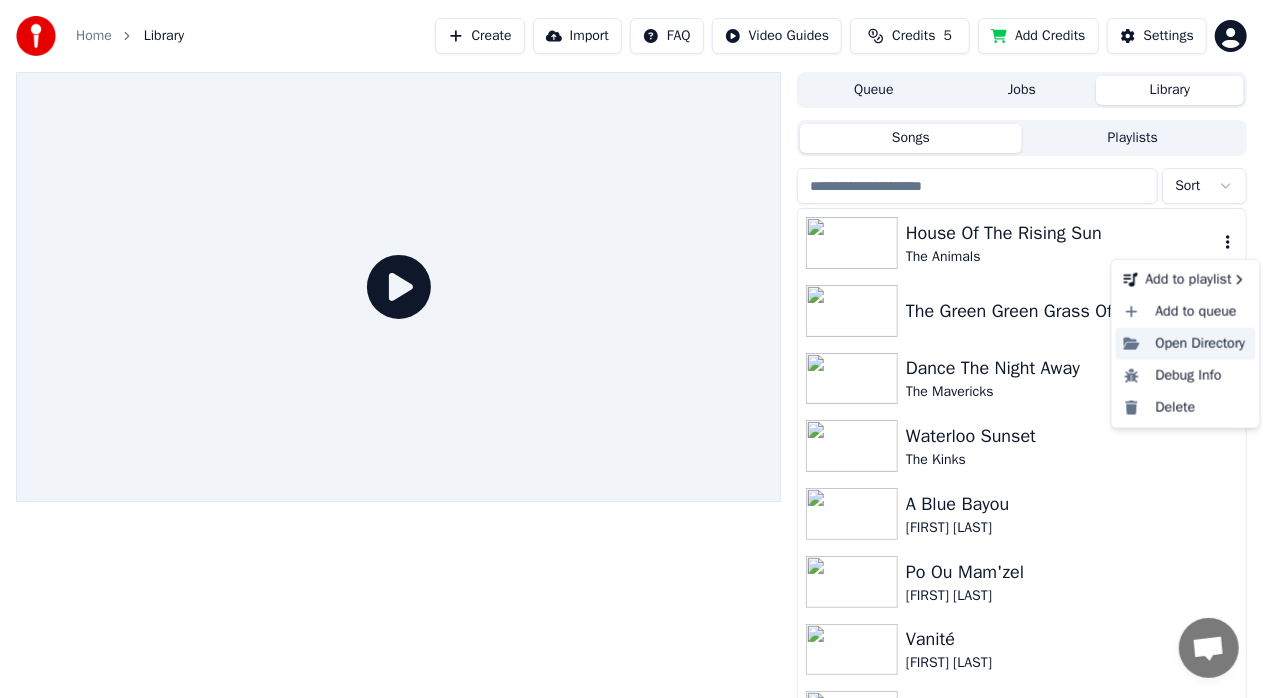 click on "Open Directory" at bounding box center (1186, 344) 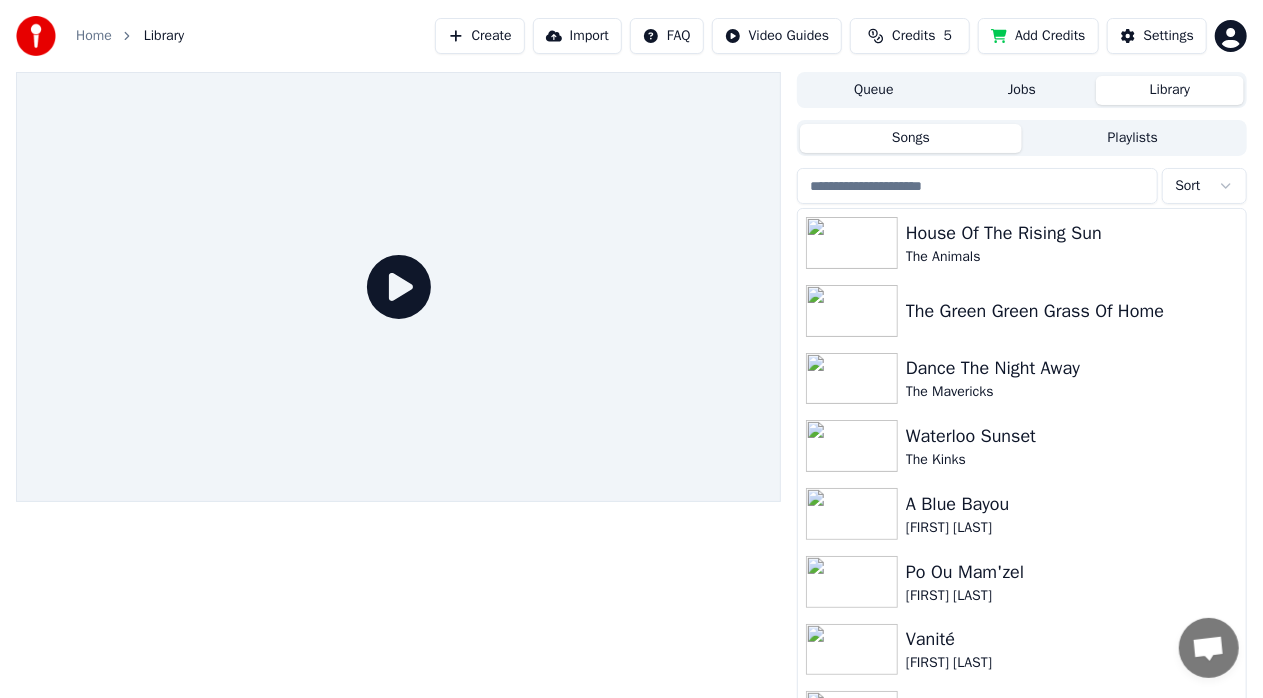 click on "Jobs" at bounding box center [1022, 90] 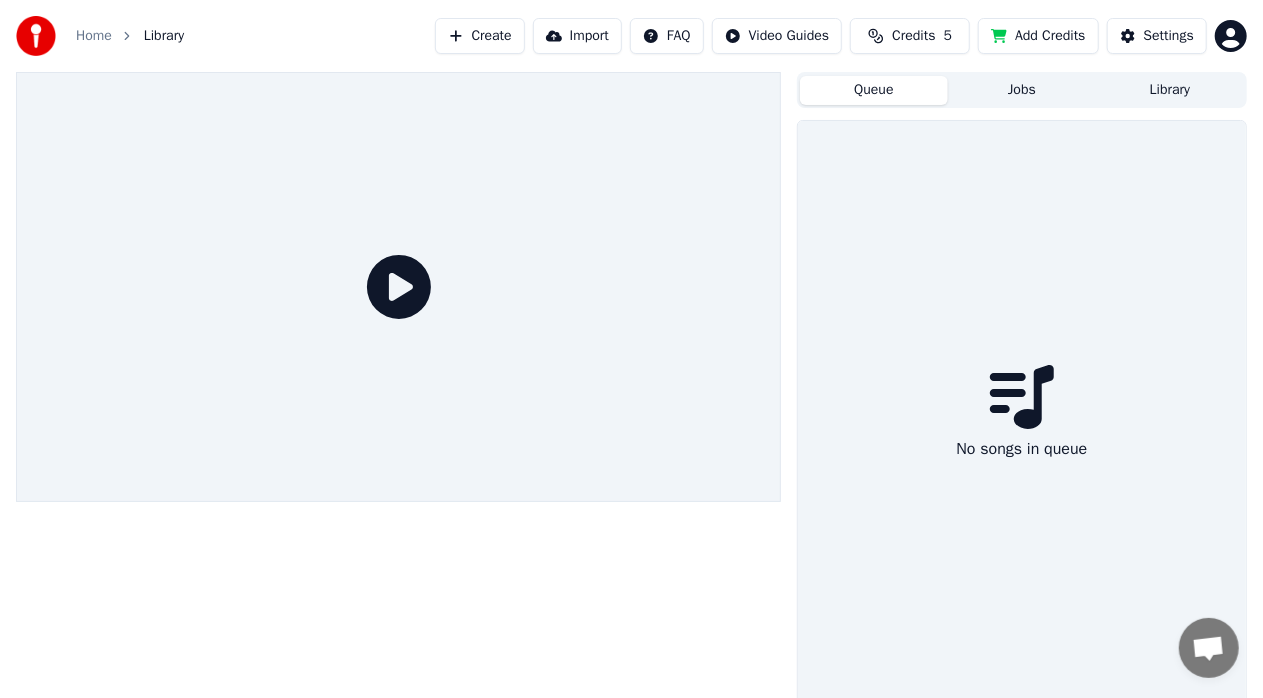 click on "Queue" at bounding box center (874, 90) 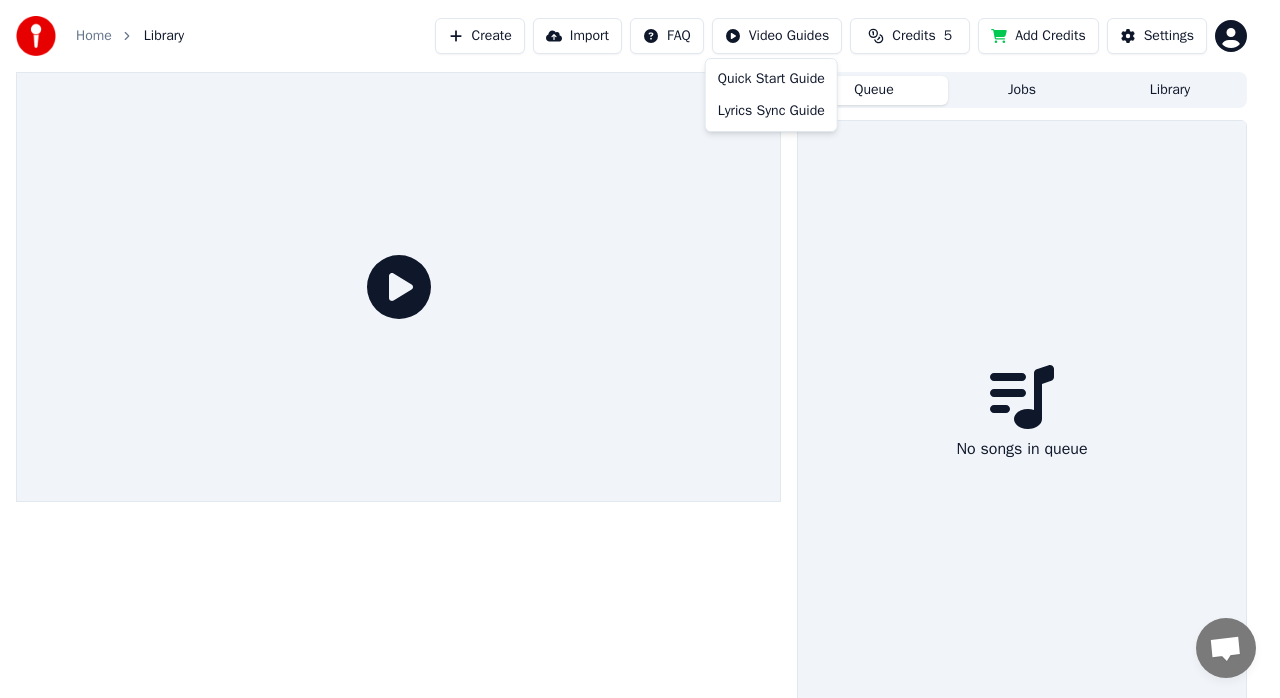 click on "Home Library Create Import FAQ Video Guides Credits 5 Add Credits Settings Queue Jobs Library No songs in queue Quick Start Guide Lyrics Sync Guide" at bounding box center [640, 349] 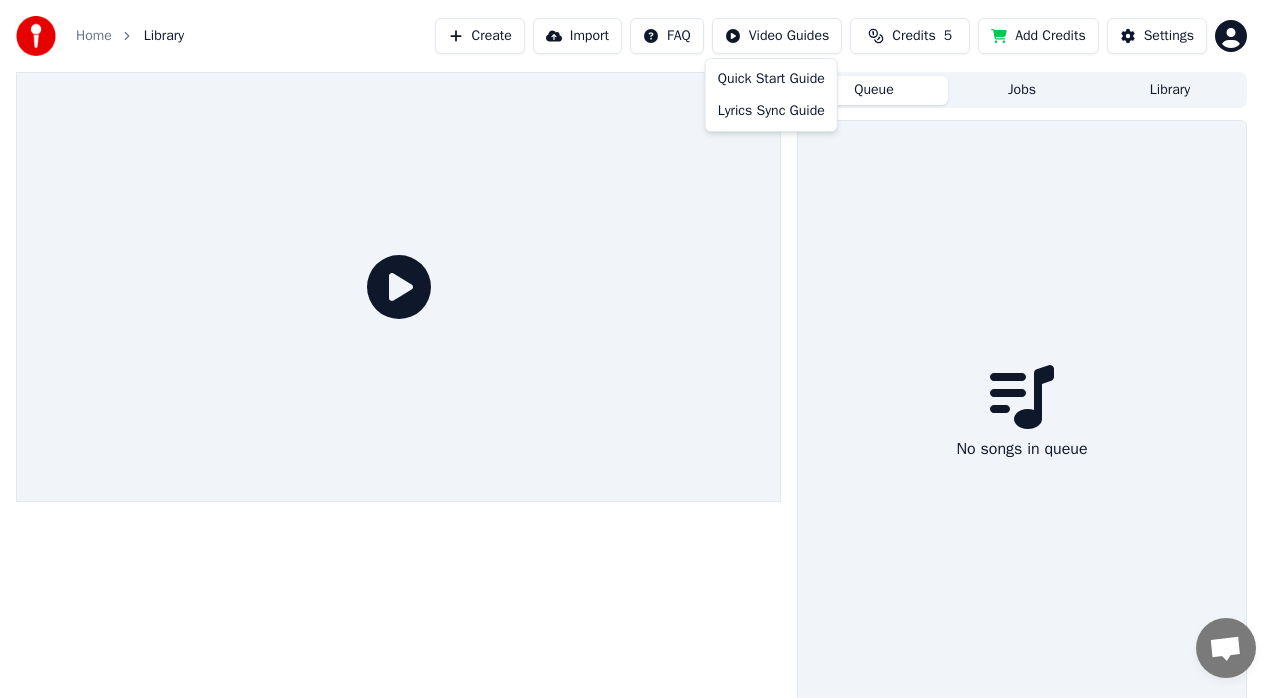click on "Home Library Create Import FAQ Video Guides Credits 5 Add Credits Settings Queue Jobs Library No songs in queue Quick Start Guide Lyrics Sync Guide" at bounding box center (640, 349) 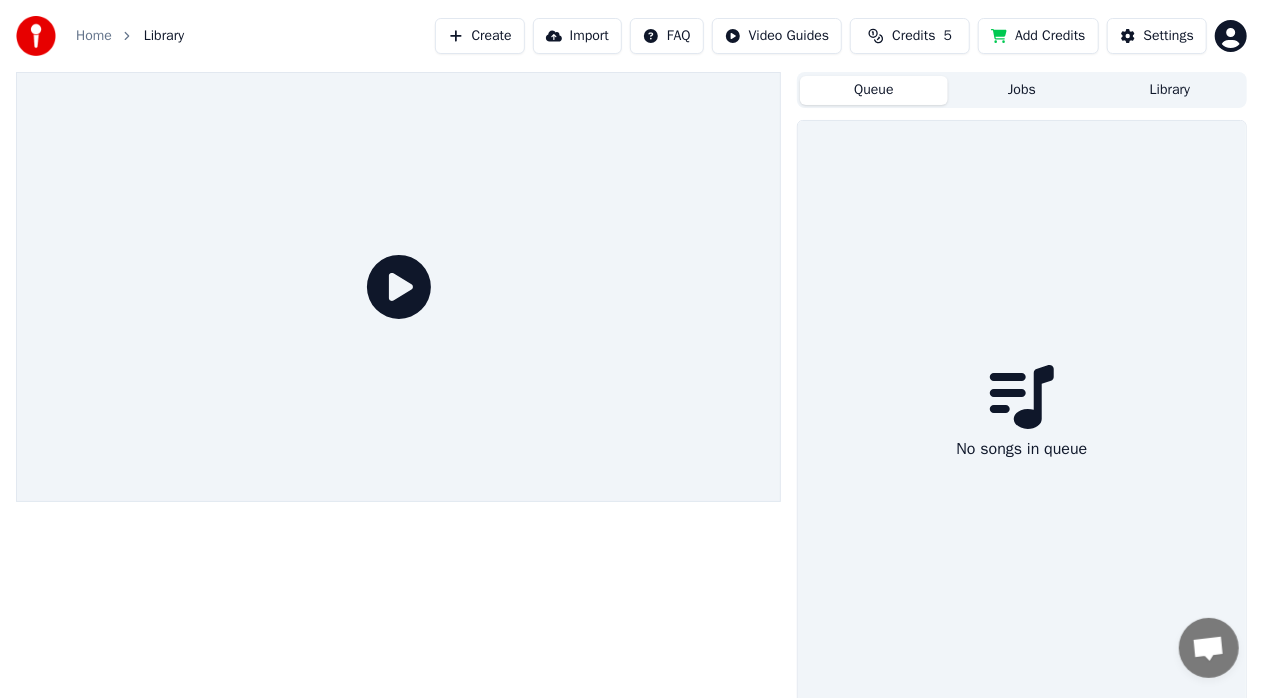 click on "Home" at bounding box center [94, 36] 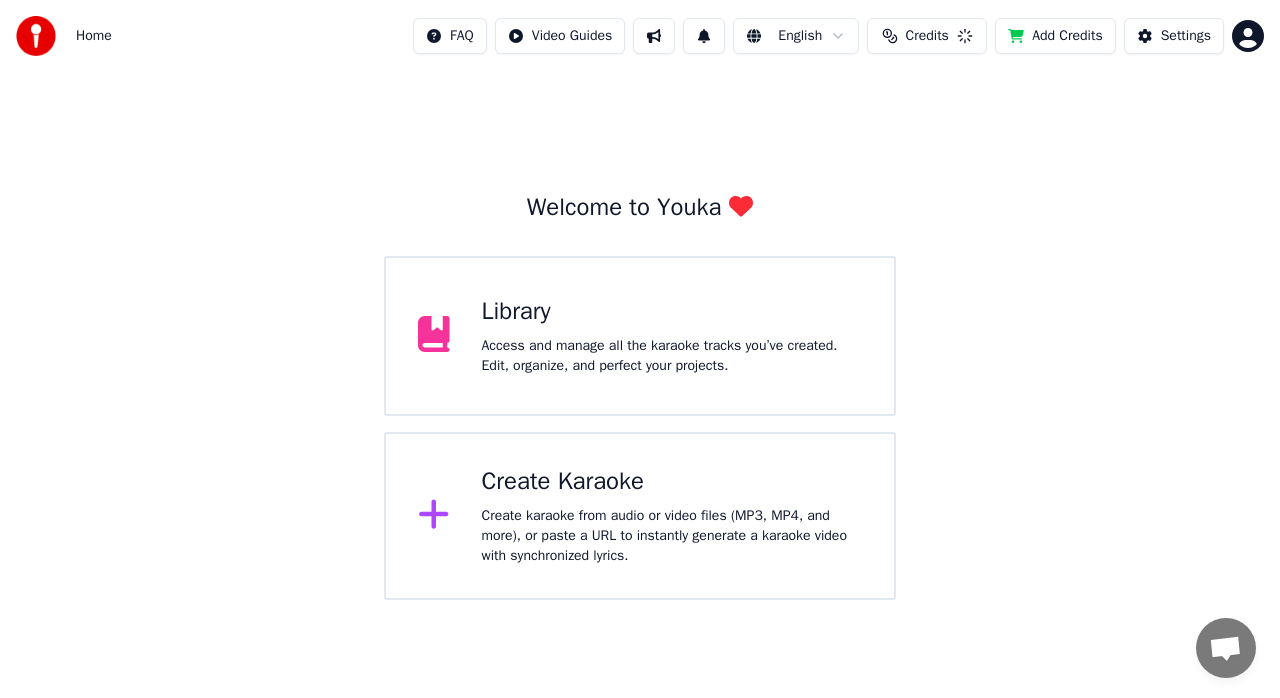 click on "Home" at bounding box center (94, 36) 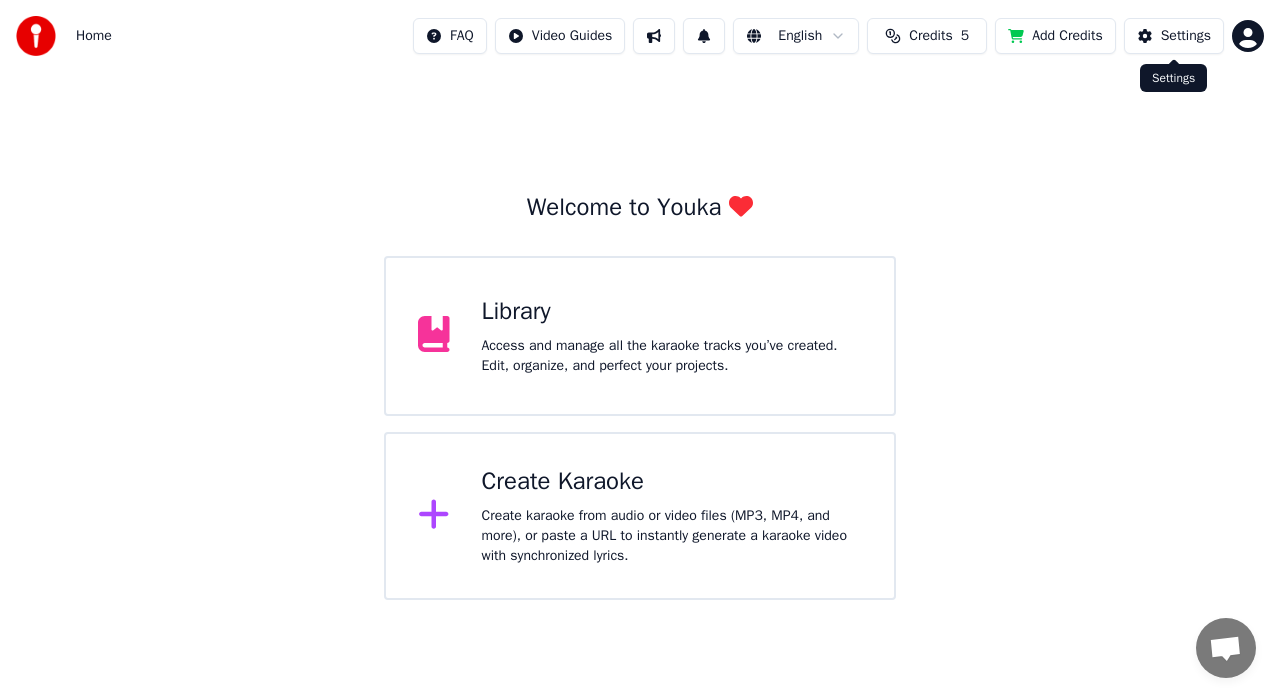 click on "Settings" at bounding box center (1186, 36) 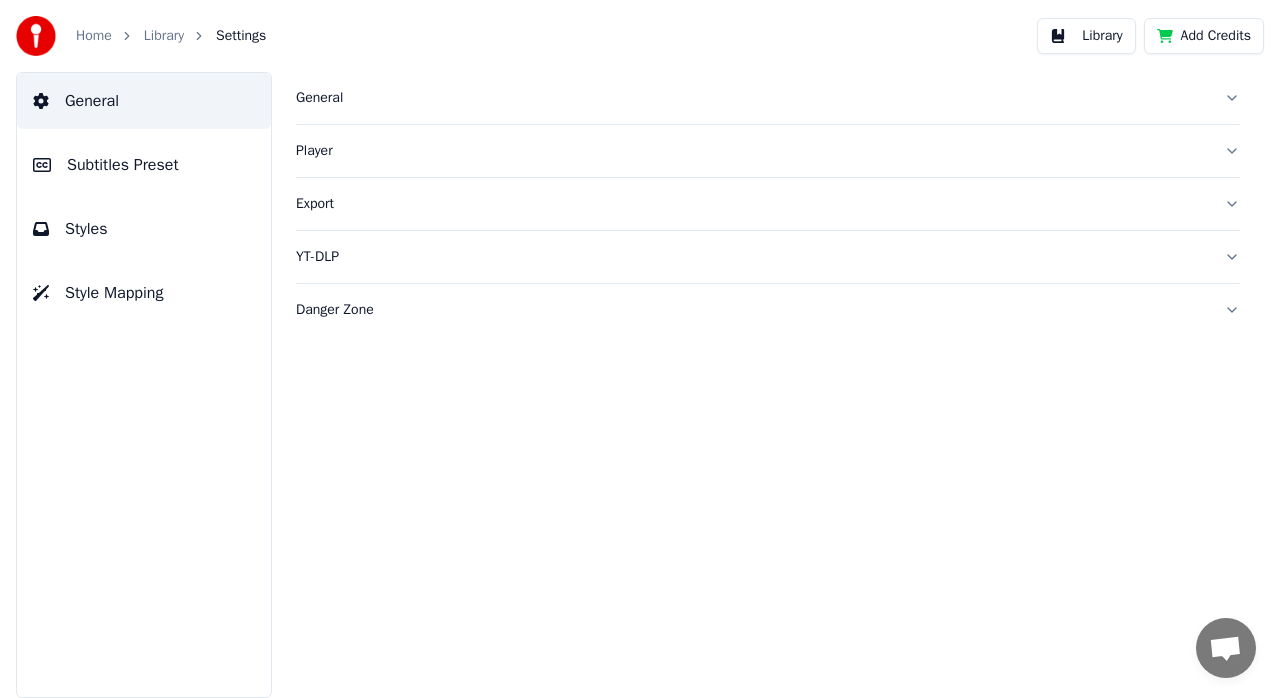 click on "General" at bounding box center (752, 98) 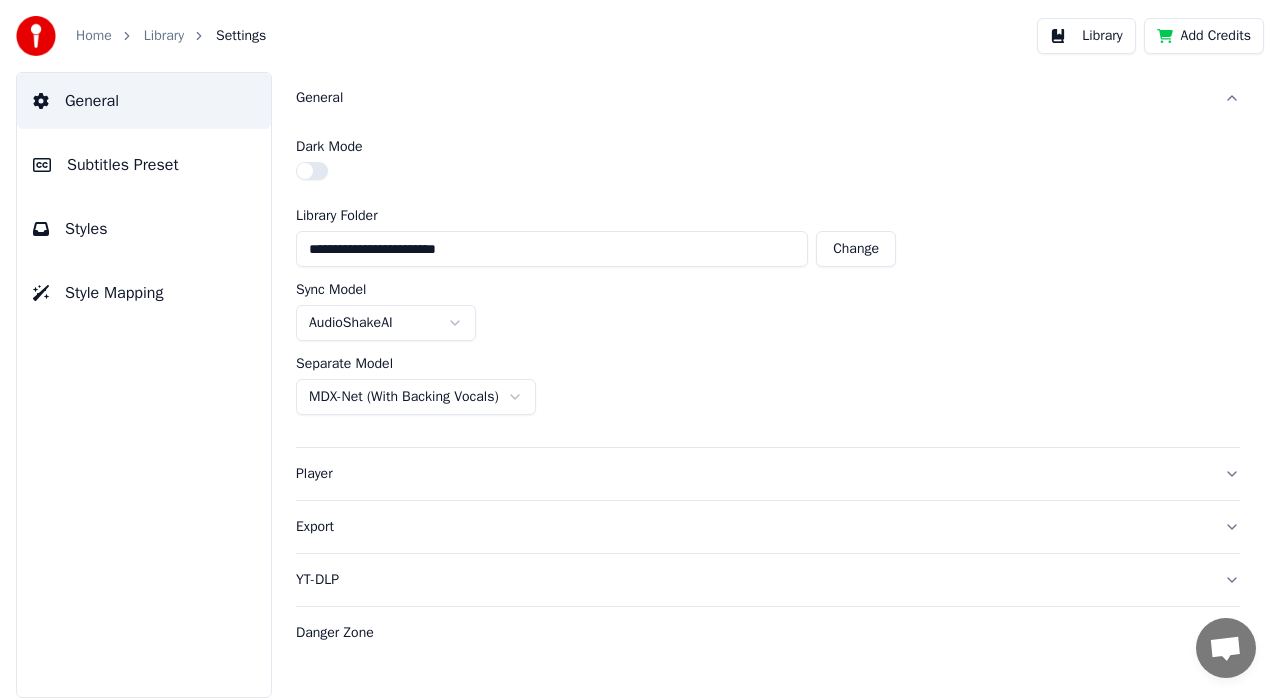 click on "Export" at bounding box center [752, 527] 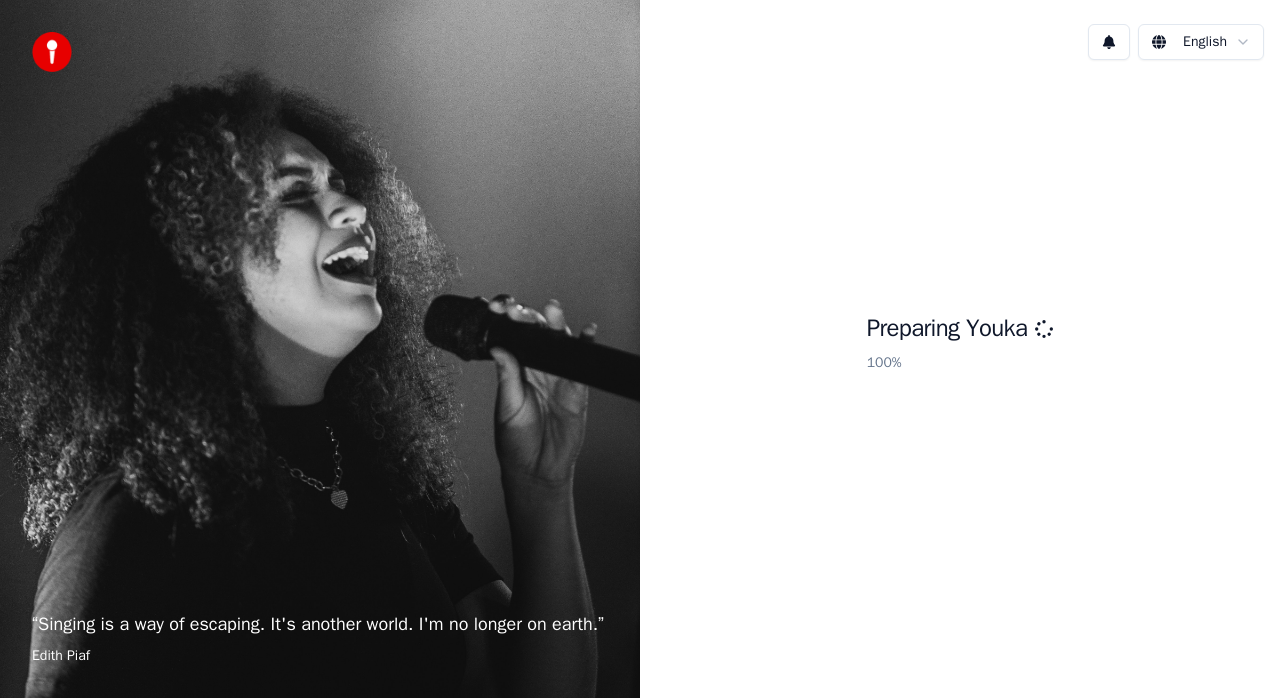 scroll, scrollTop: 0, scrollLeft: 0, axis: both 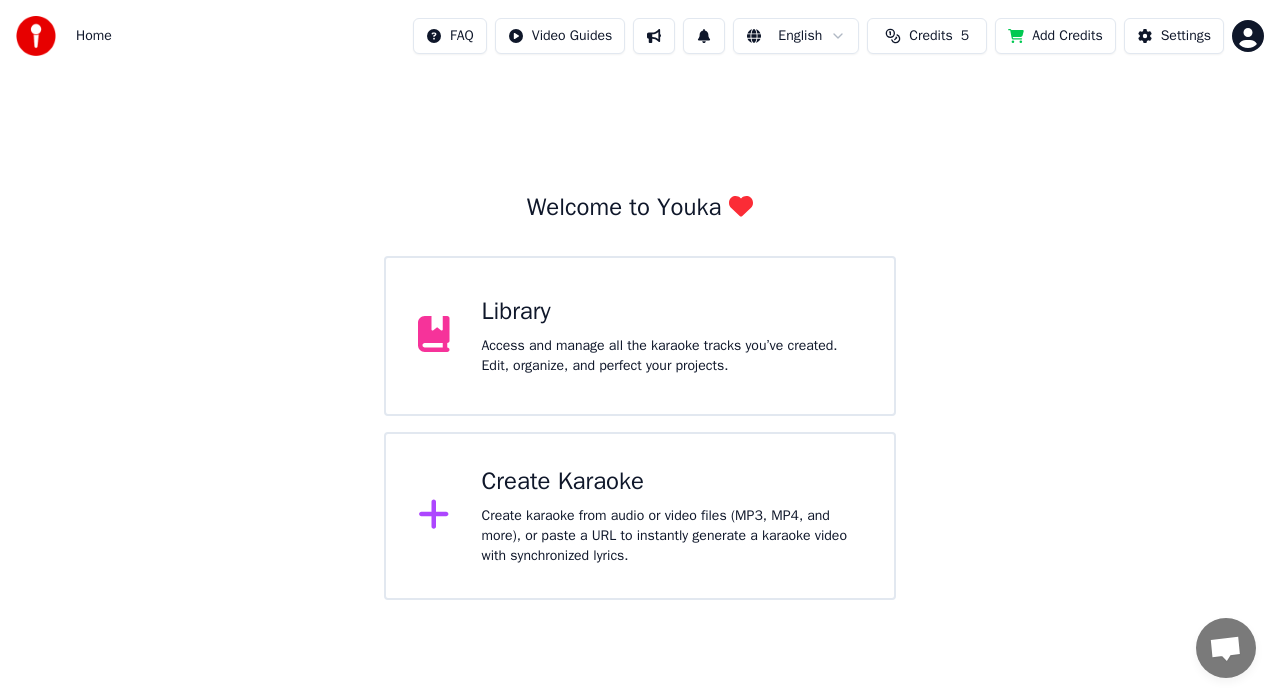 click on "Create Karaoke Create karaoke from audio or video files (MP3, MP4, and more), or paste a URL to instantly generate a karaoke video with synchronized lyrics." at bounding box center [672, 516] 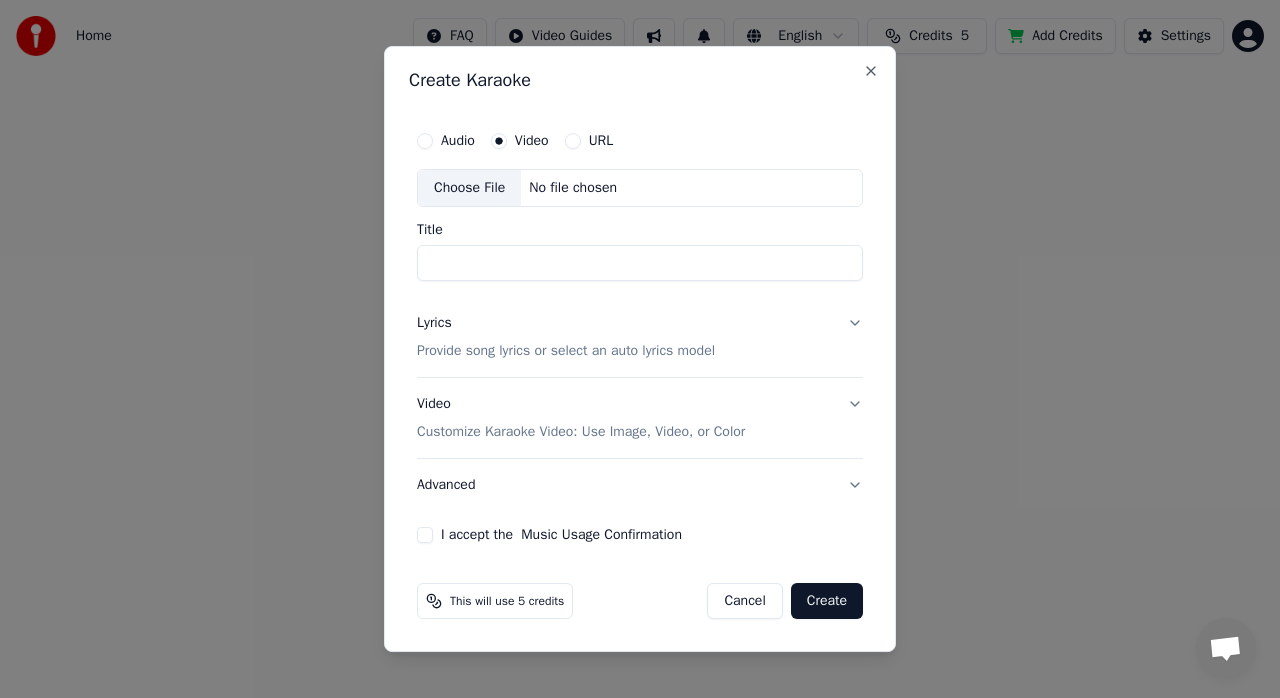 click on "Title" at bounding box center [640, 263] 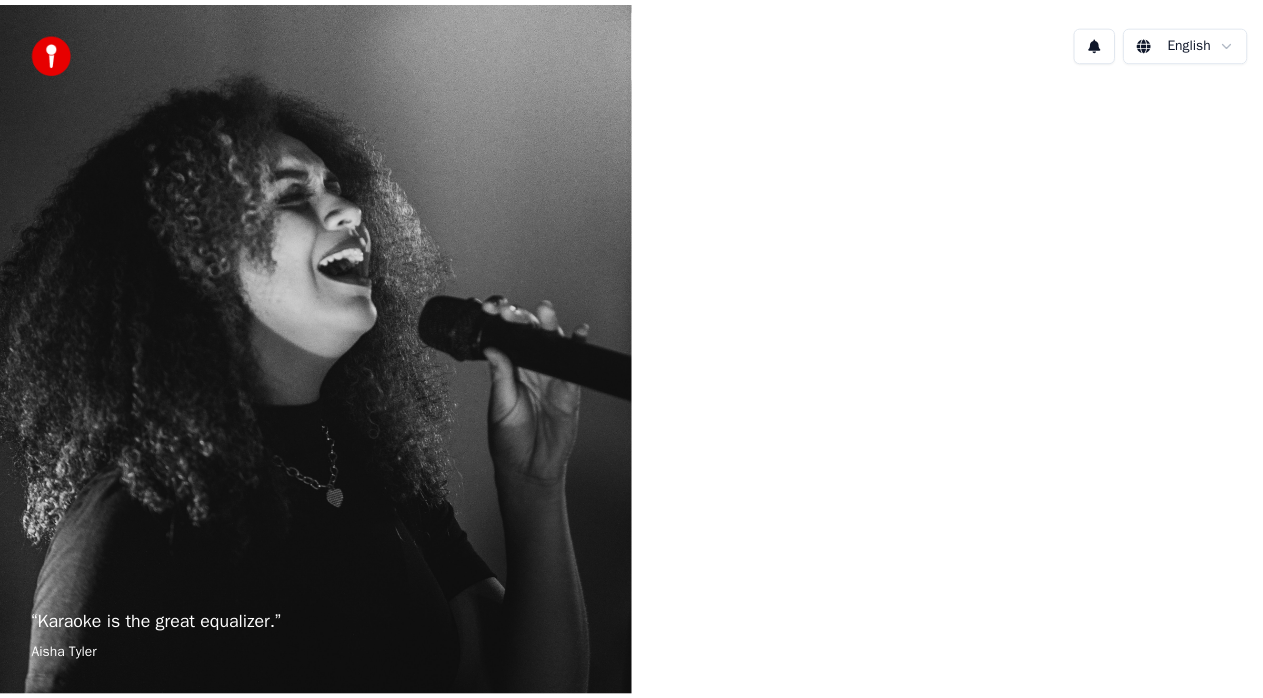 scroll, scrollTop: 0, scrollLeft: 0, axis: both 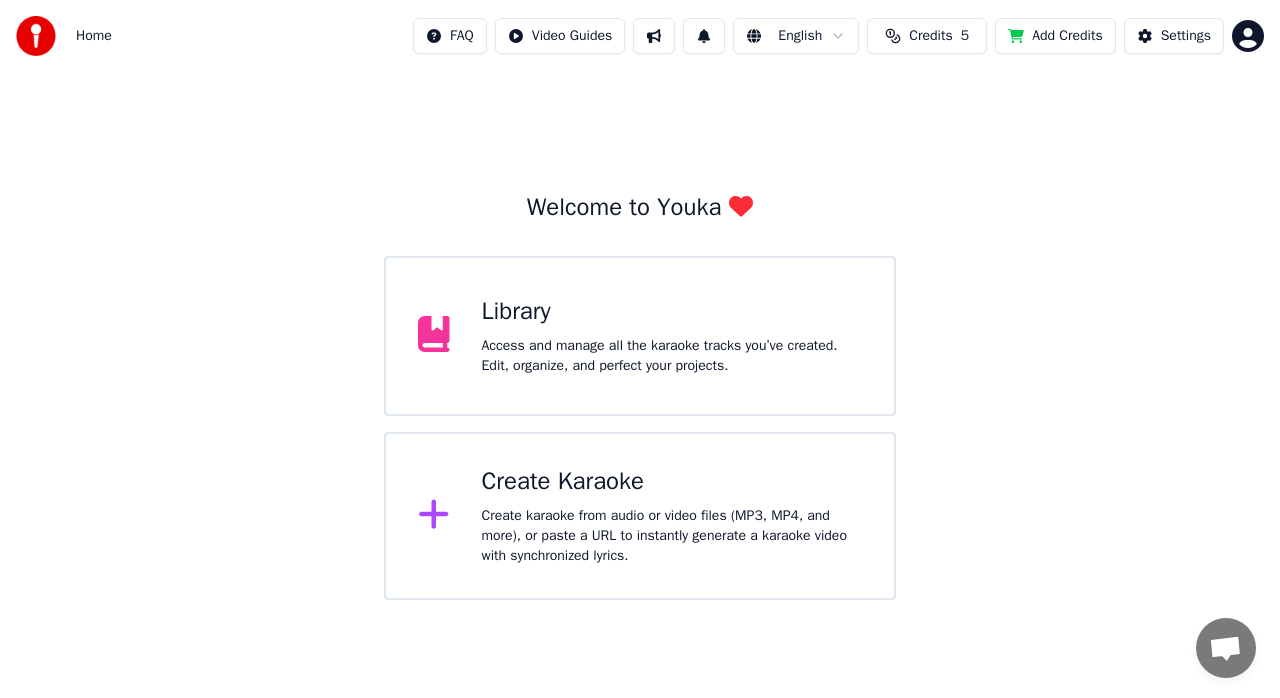 click on "Access and manage all the karaoke tracks you’ve created. Edit, organize, and perfect your projects." at bounding box center [672, 356] 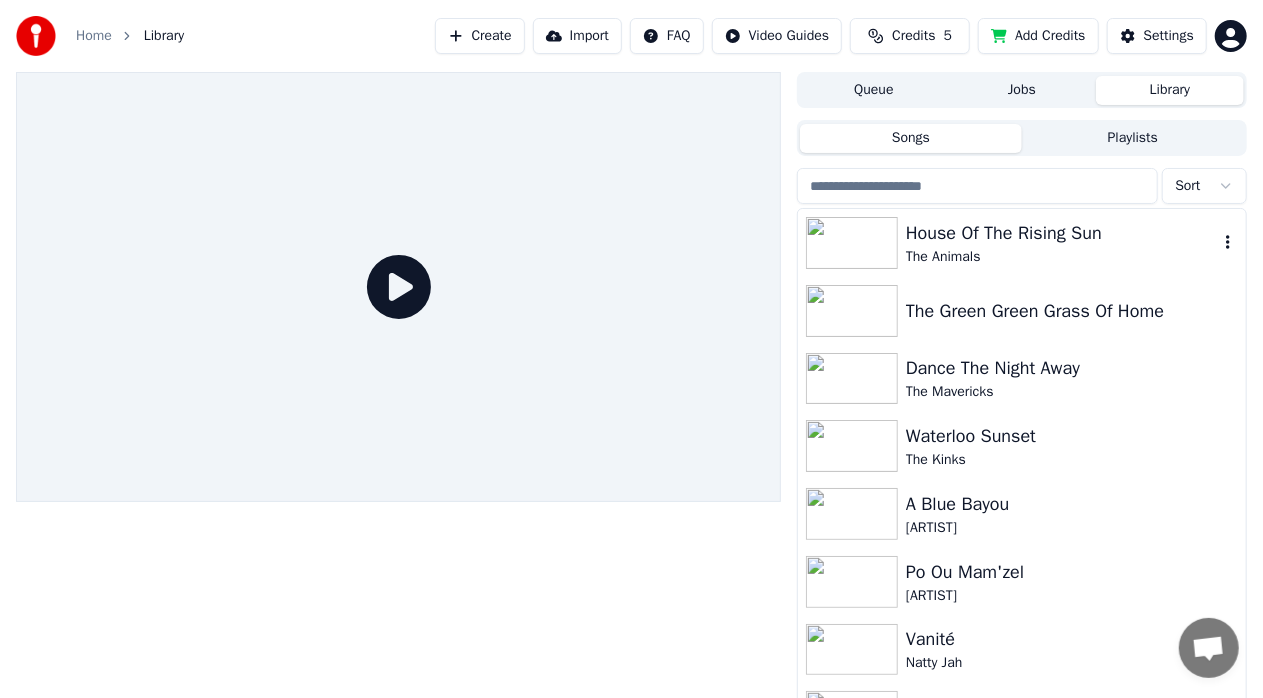 click on "House Of The Rising Sun" at bounding box center [1062, 233] 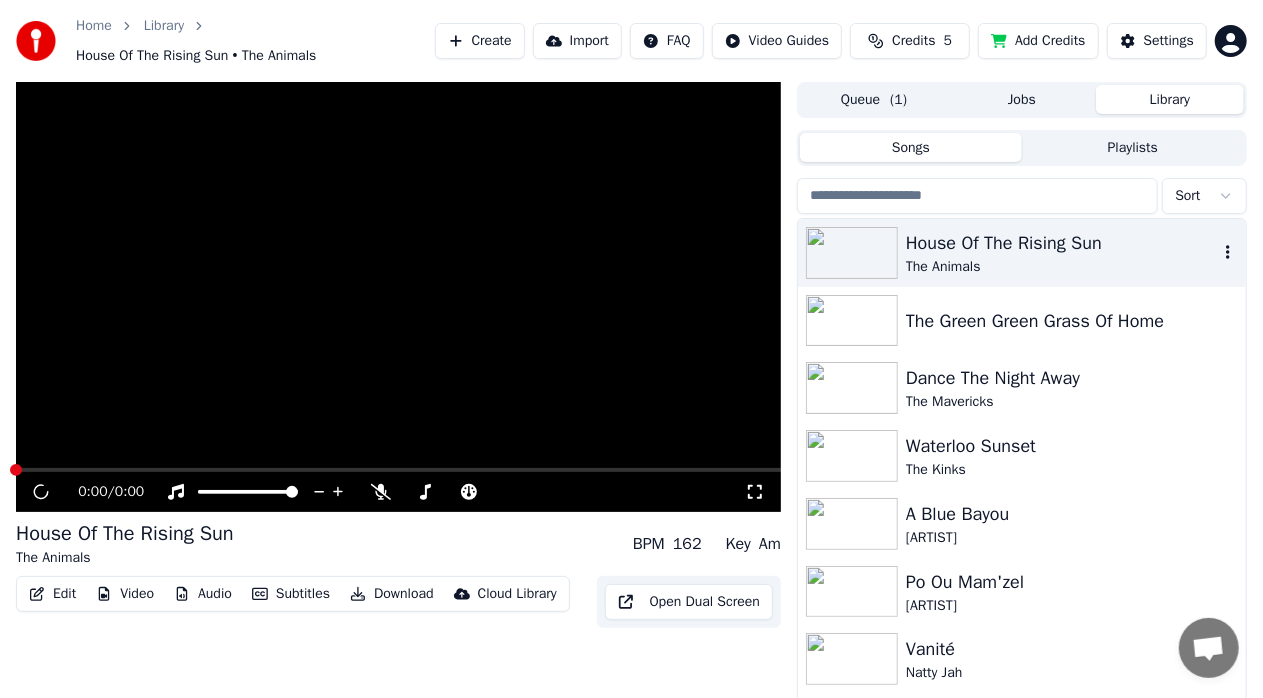 click on "House Of The Rising Sun" at bounding box center [1062, 243] 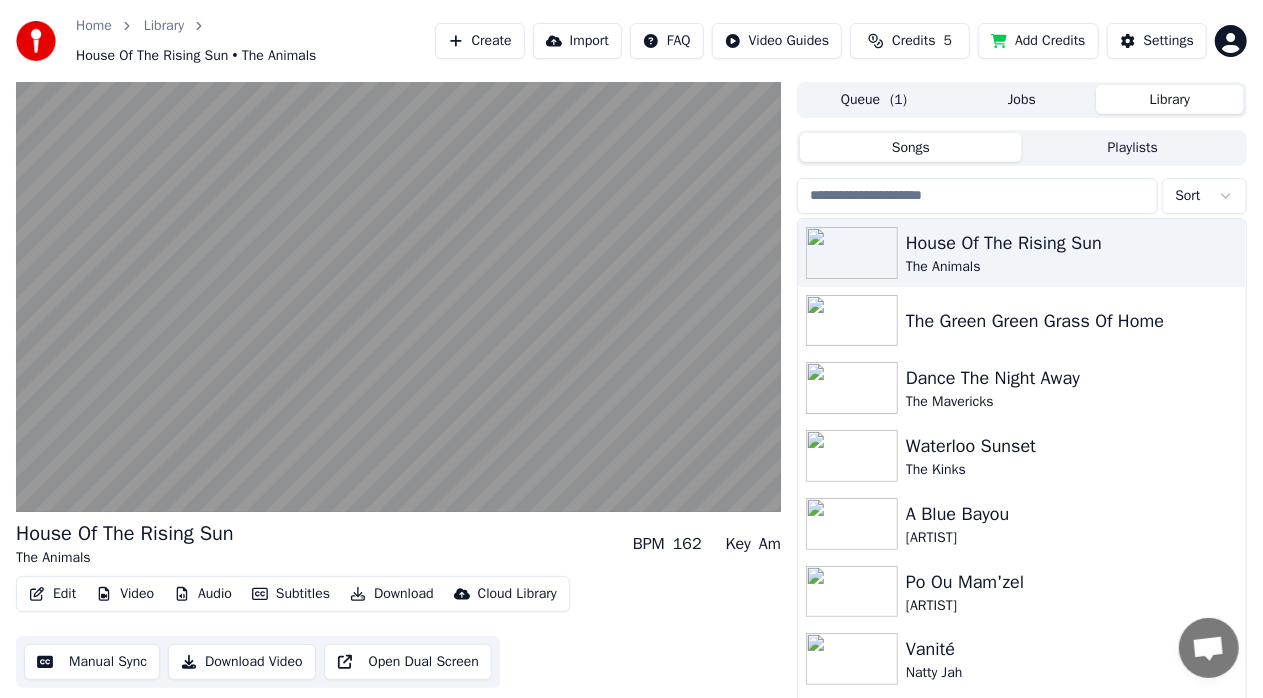 click on "Download" at bounding box center (392, 594) 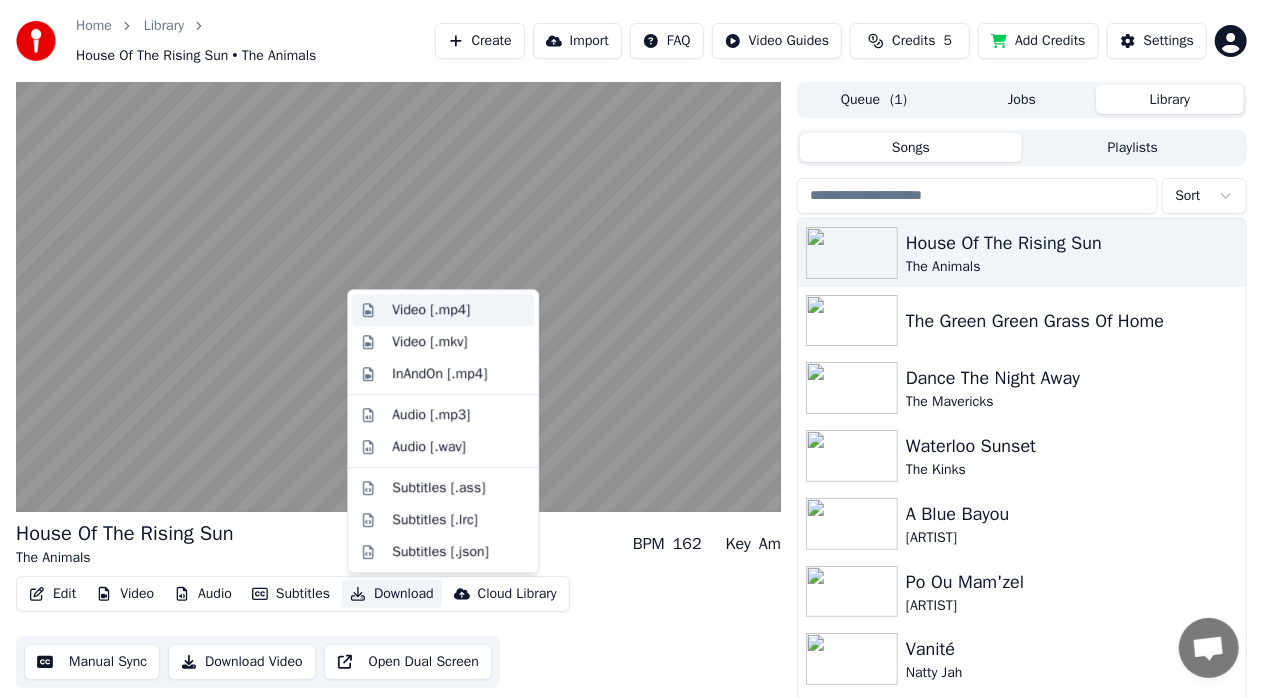 click on "Video [.mp4]" at bounding box center [431, 310] 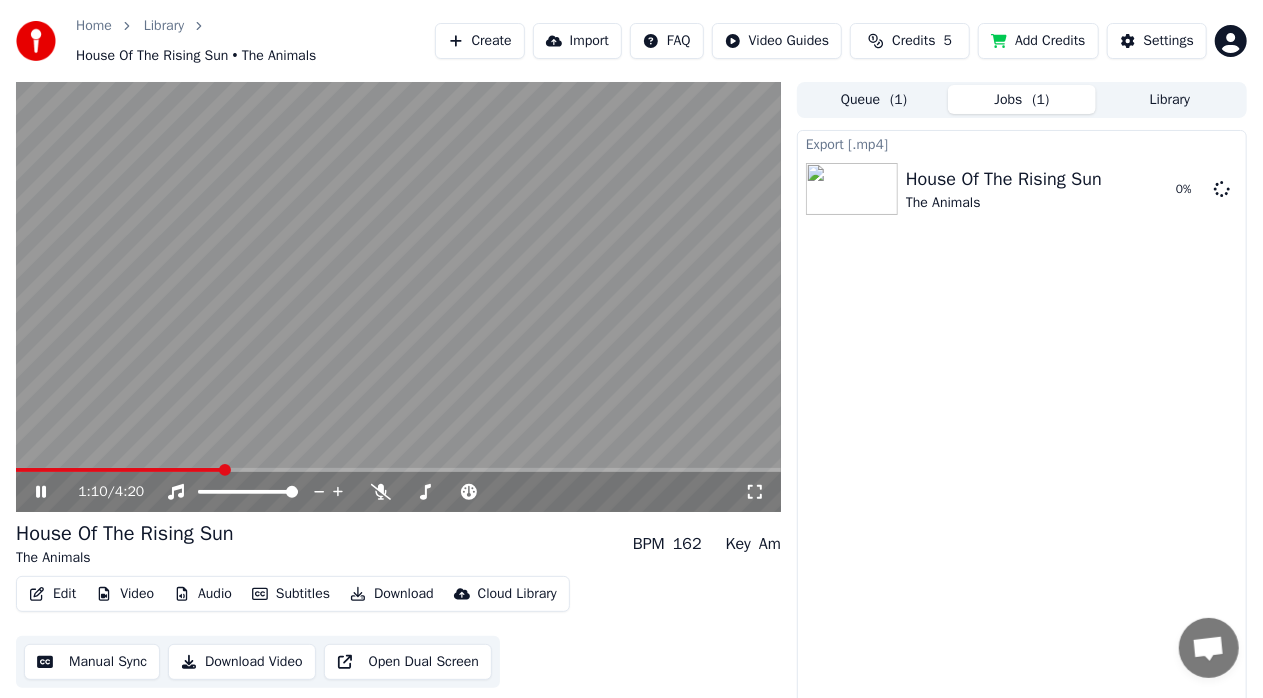 click 